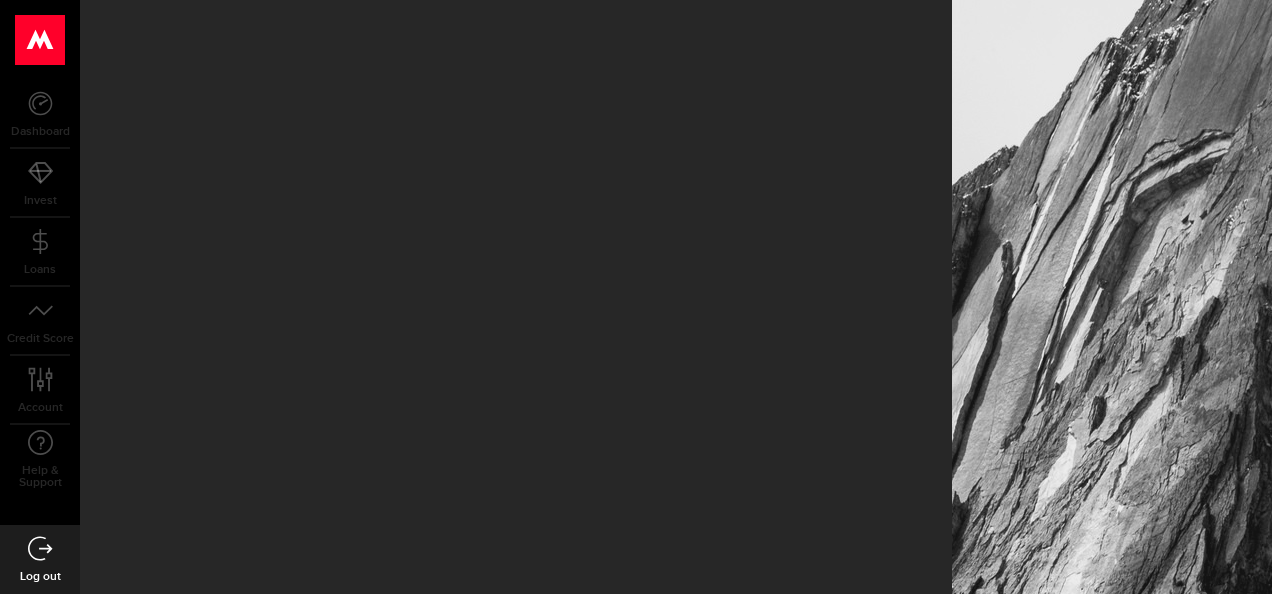 scroll, scrollTop: 0, scrollLeft: 0, axis: both 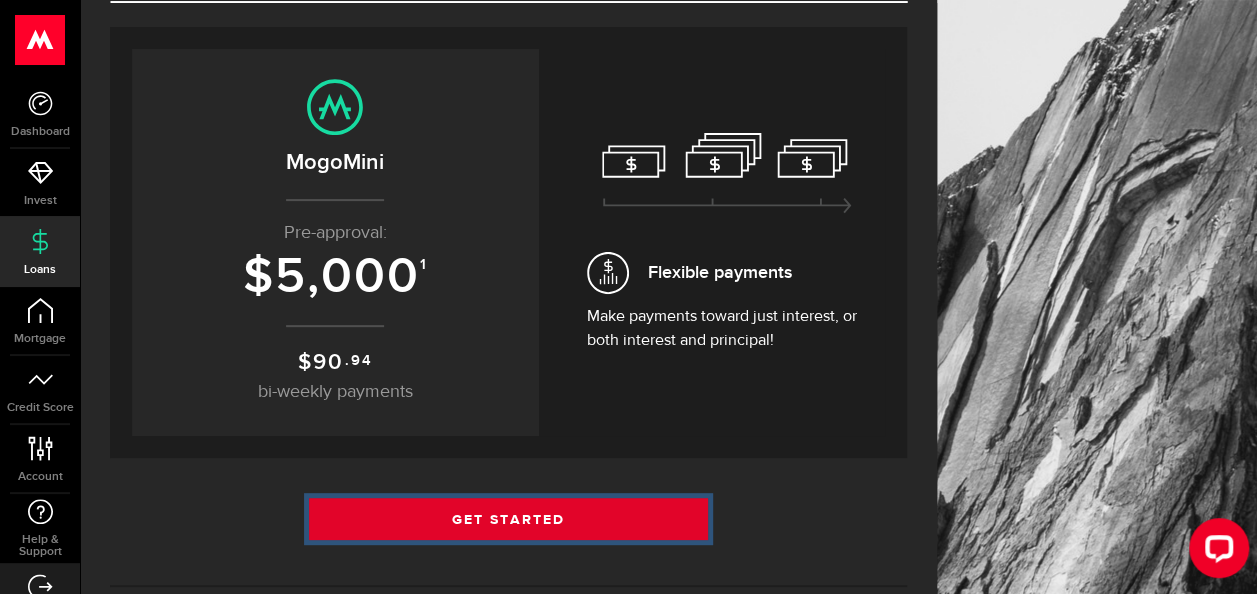click on "Get Started" at bounding box center (508, 519) 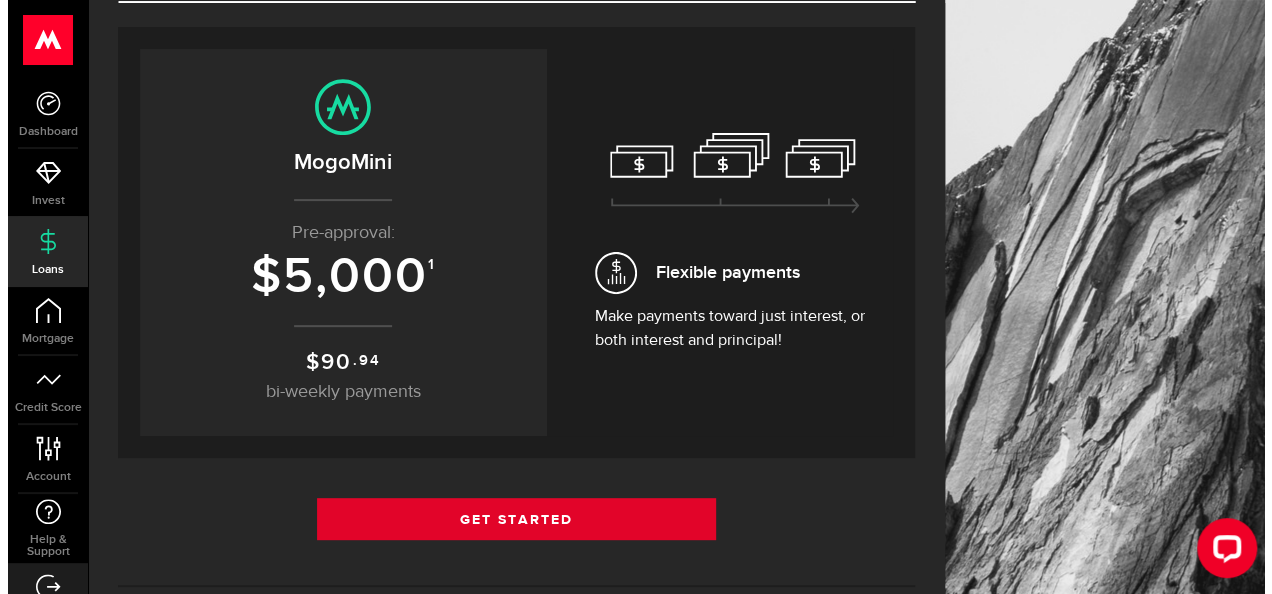 scroll, scrollTop: 0, scrollLeft: 0, axis: both 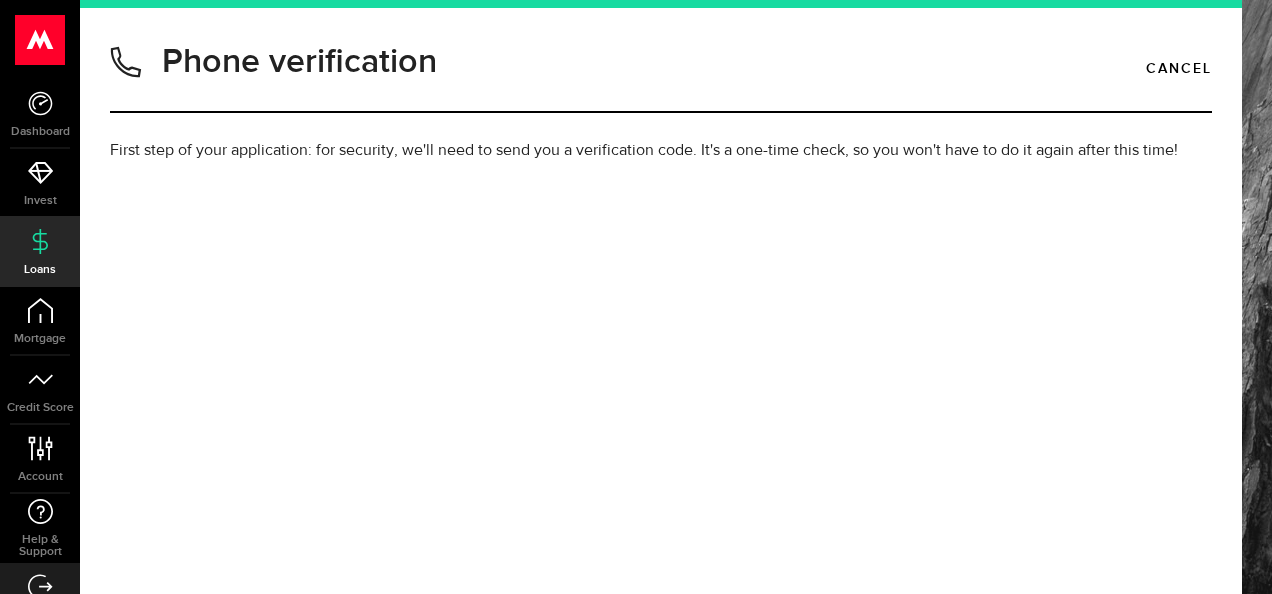 type on "4375777500" 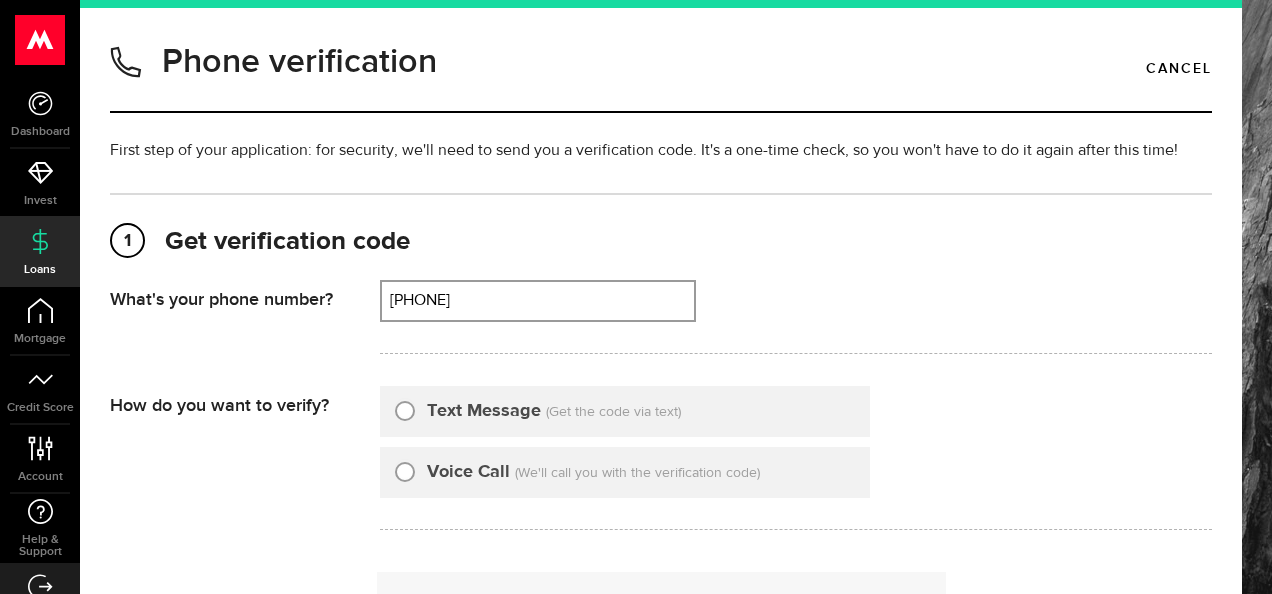 click on "Text Message" at bounding box center (484, 411) 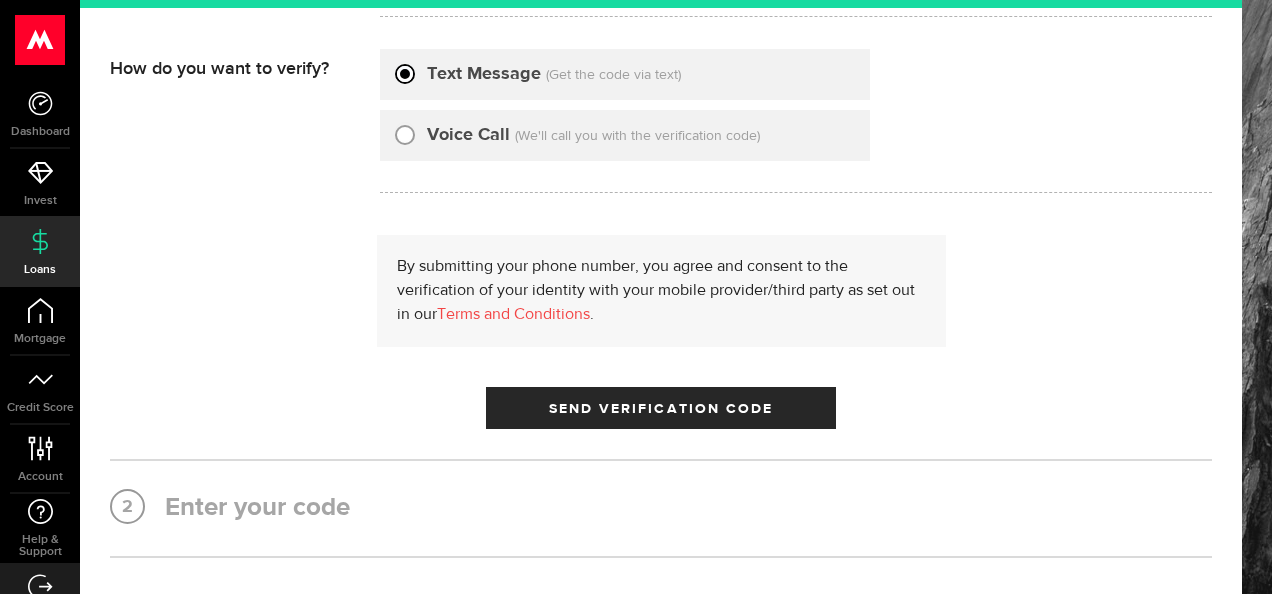 scroll, scrollTop: 338, scrollLeft: 0, axis: vertical 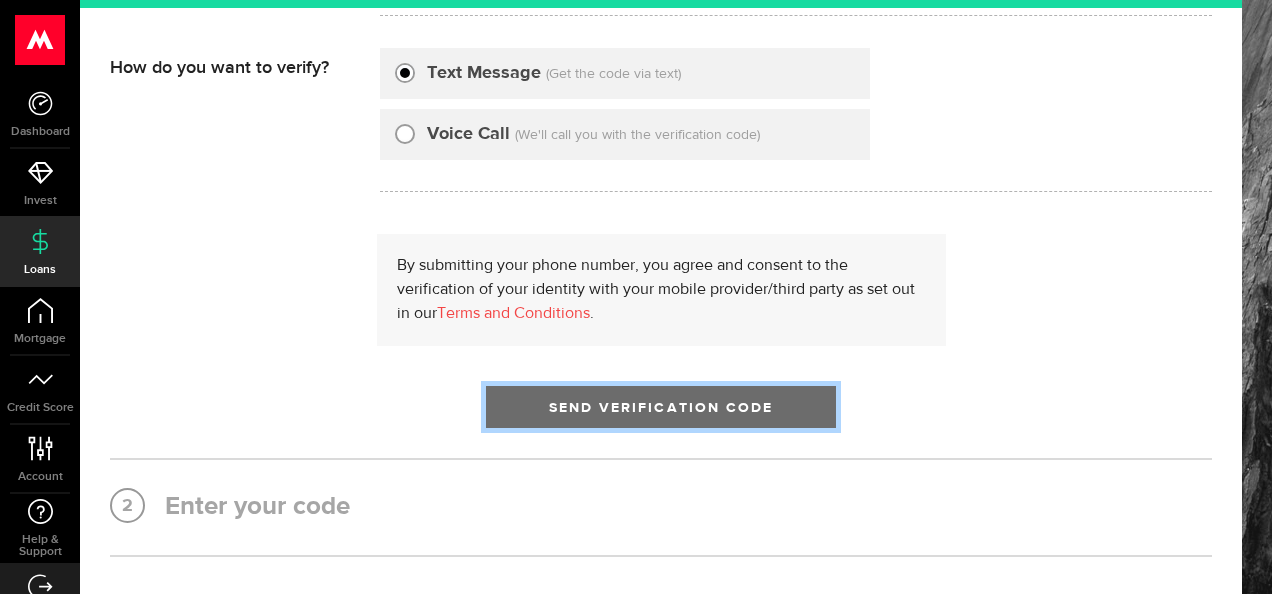 click at bounding box center [661, 412] 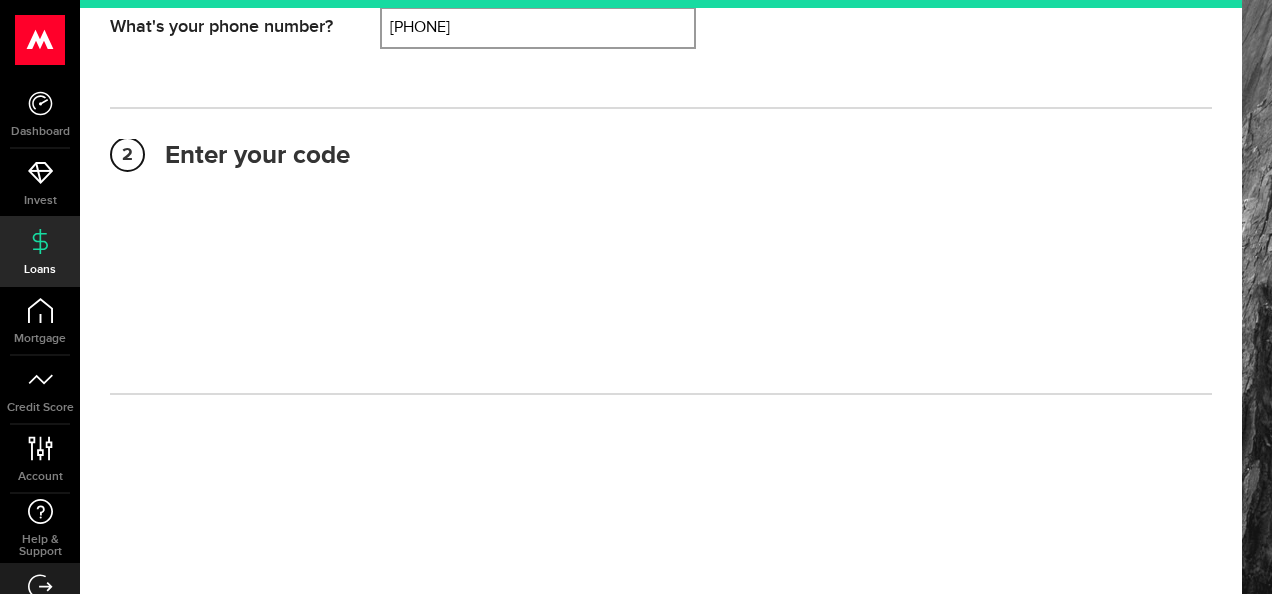 scroll, scrollTop: 237, scrollLeft: 0, axis: vertical 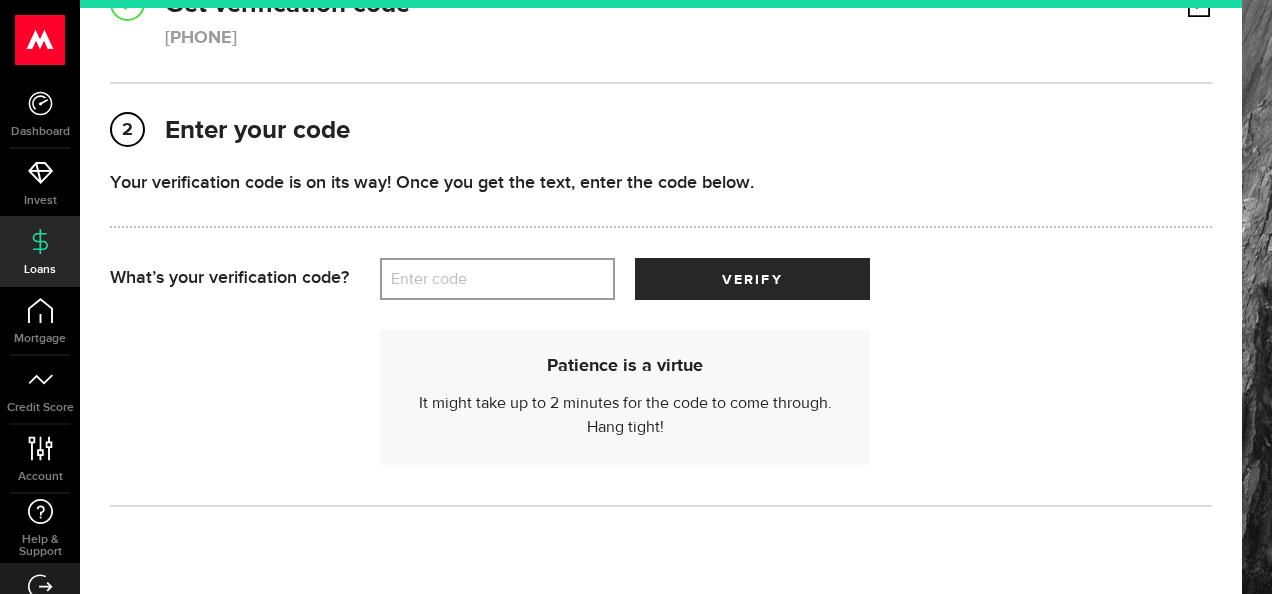 click on "Enter code" at bounding box center (497, 279) 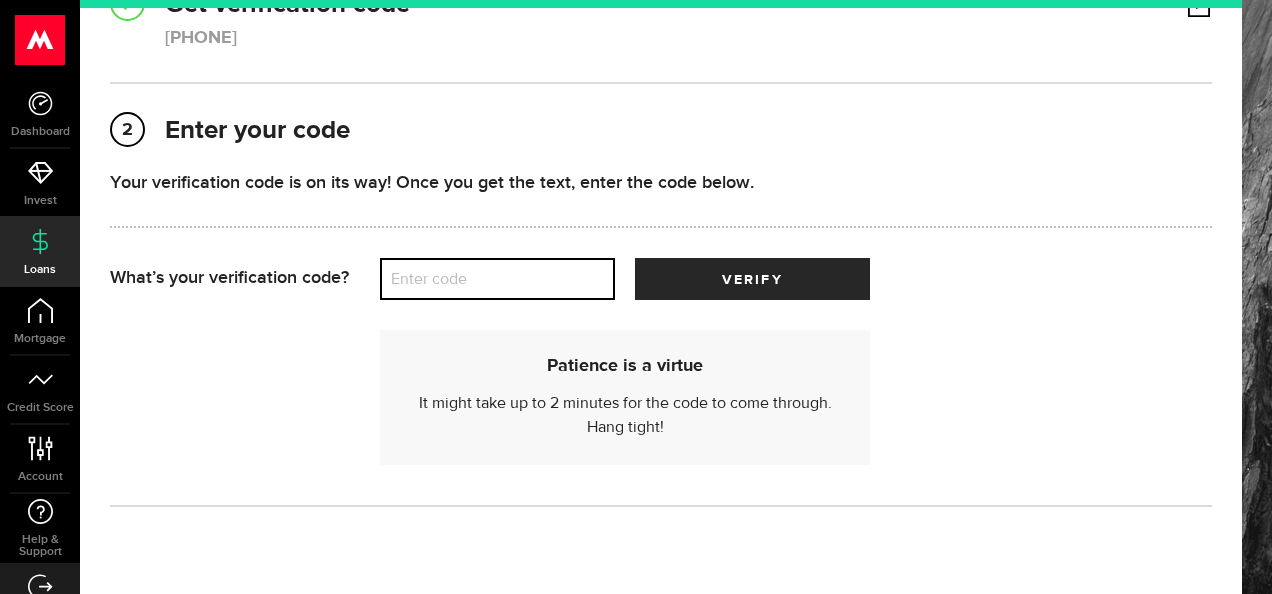 click on "Enter code" at bounding box center (497, 279) 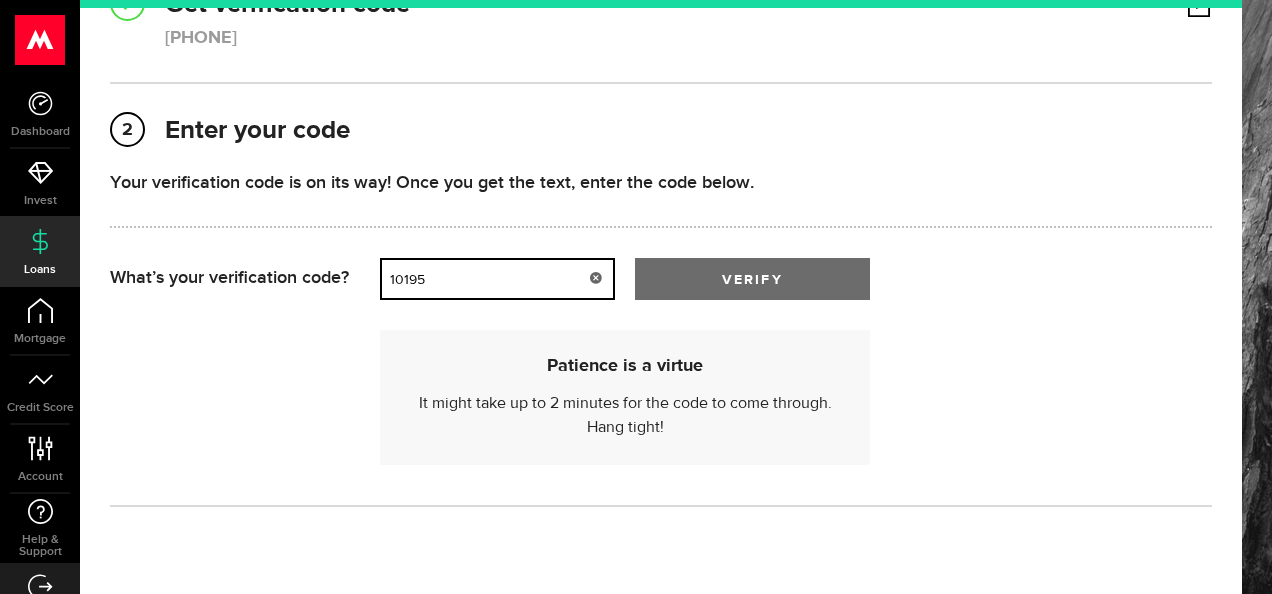 type on "10195" 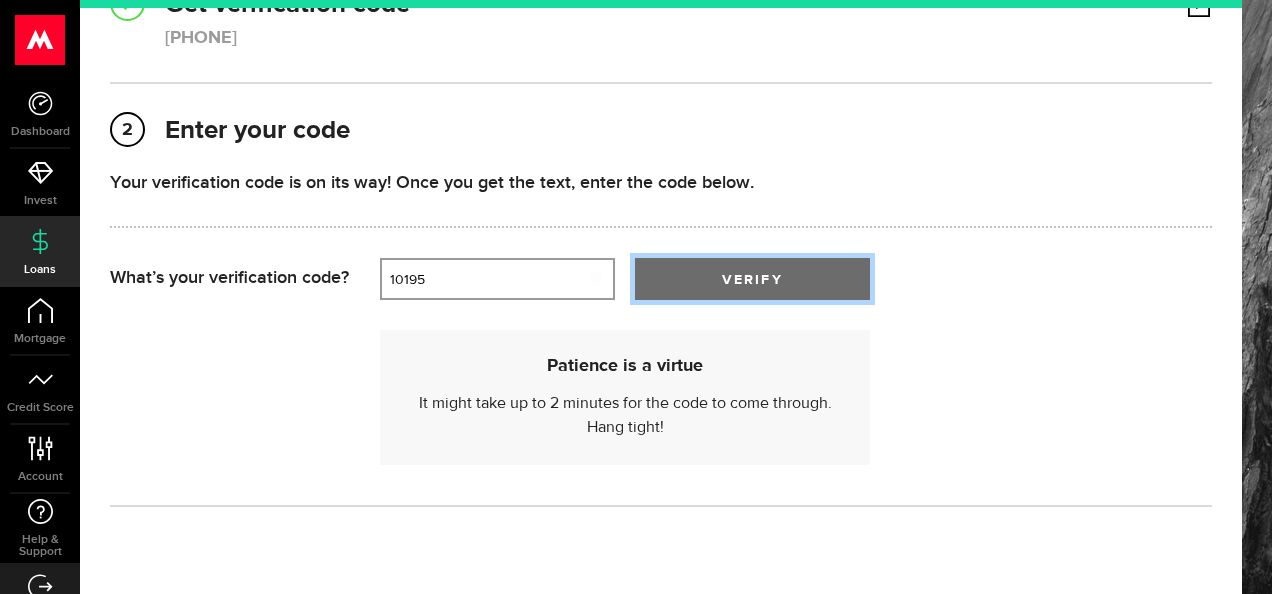 click on "verify" at bounding box center (752, 279) 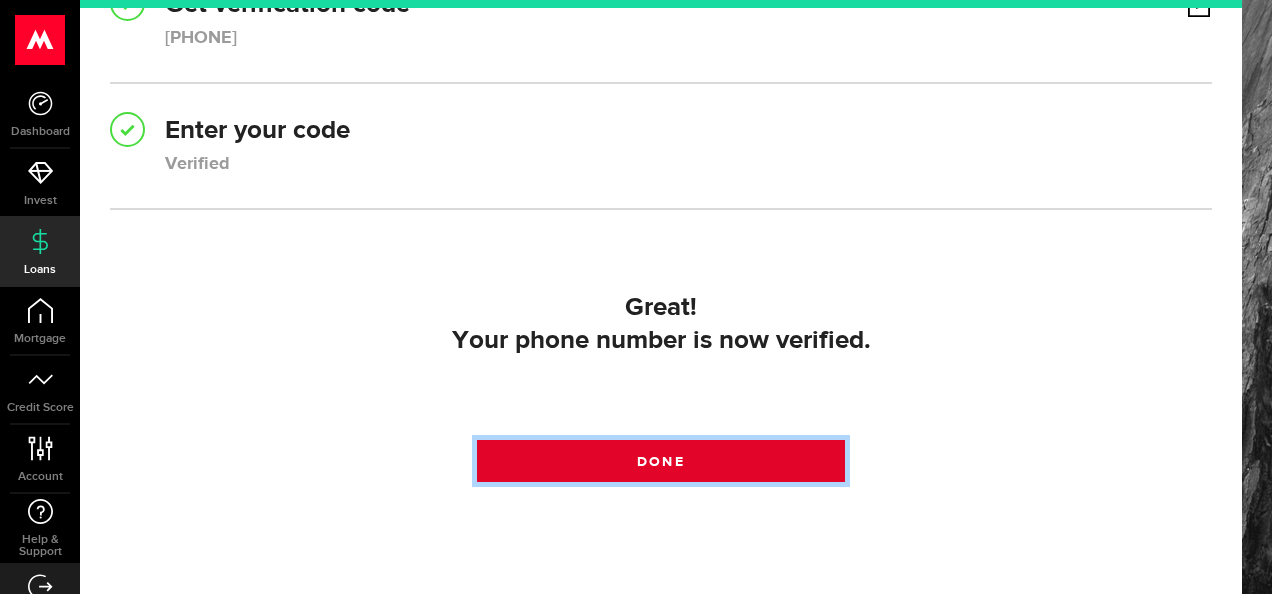 click on "Done" at bounding box center (660, 461) 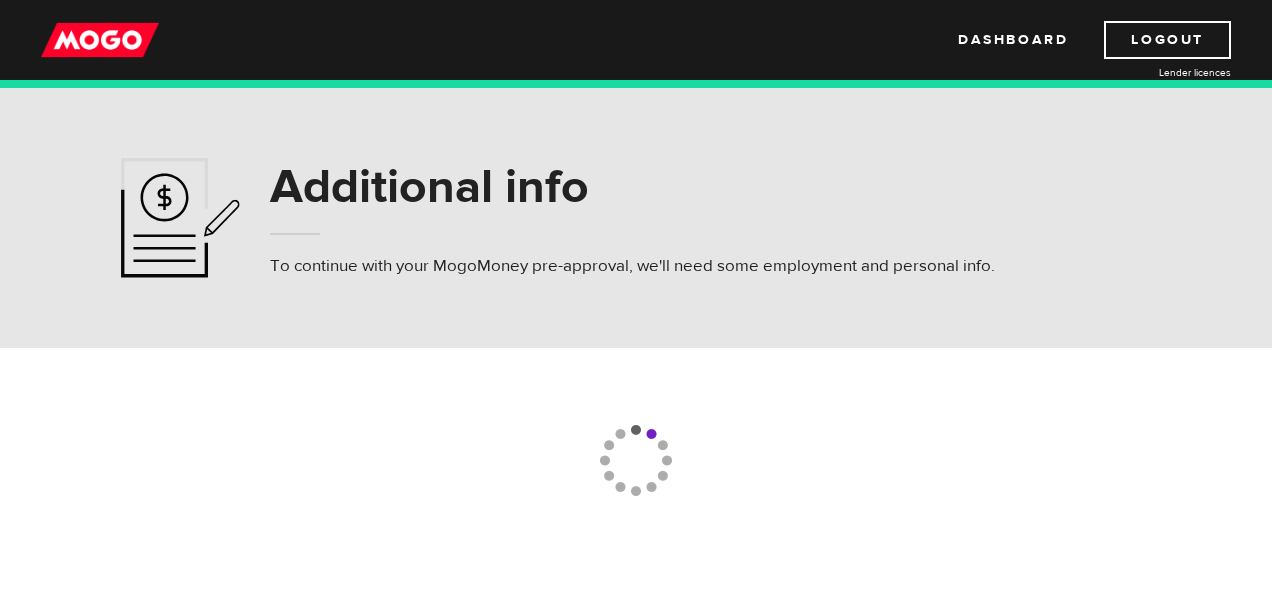 scroll, scrollTop: 0, scrollLeft: 0, axis: both 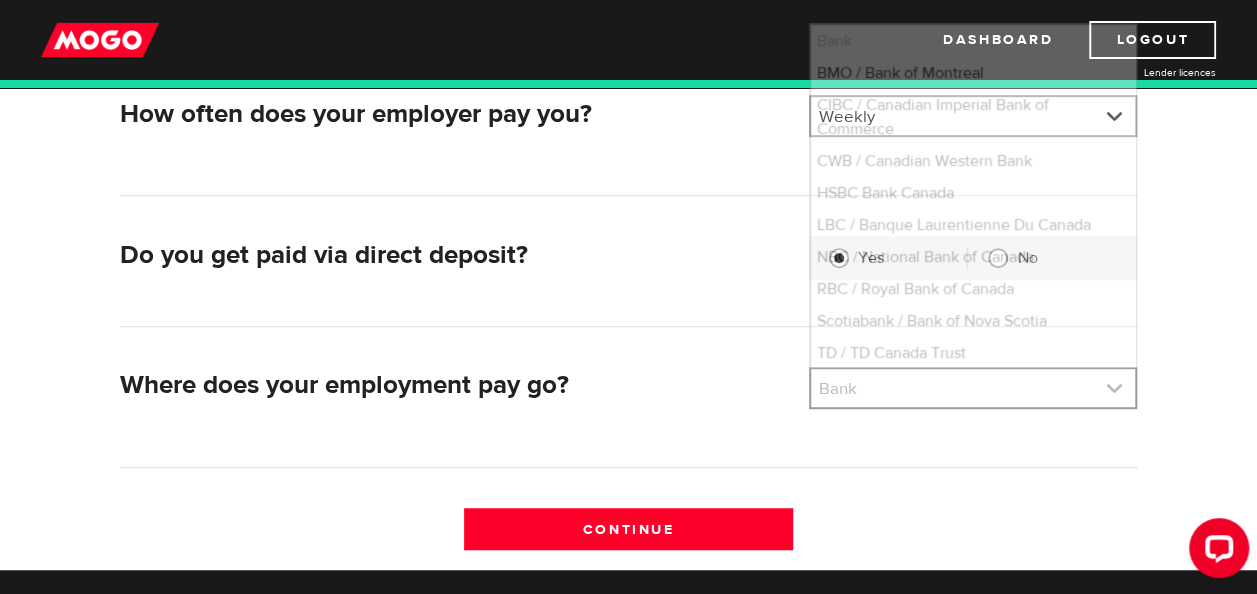 click at bounding box center [973, 388] 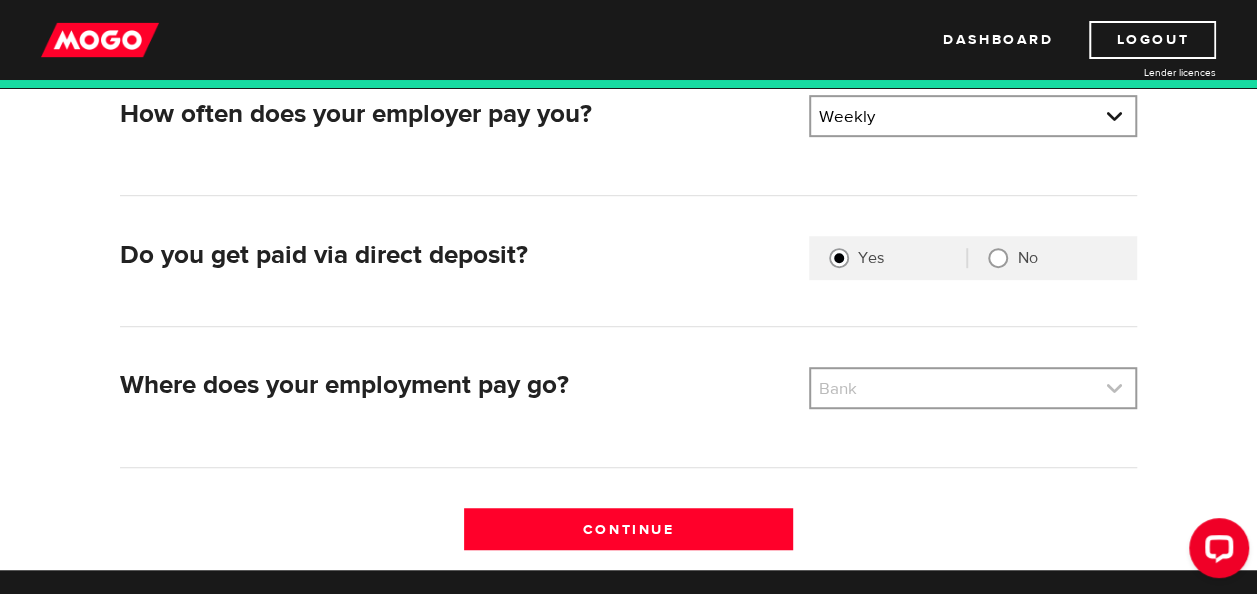 click at bounding box center (973, 388) 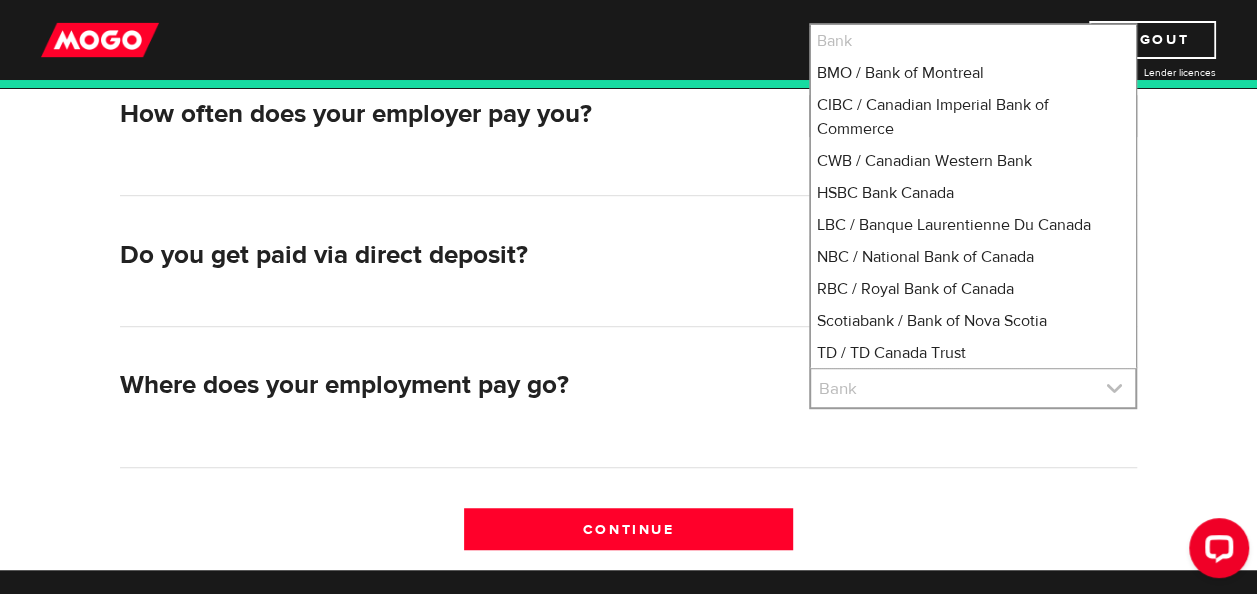 click at bounding box center (973, 388) 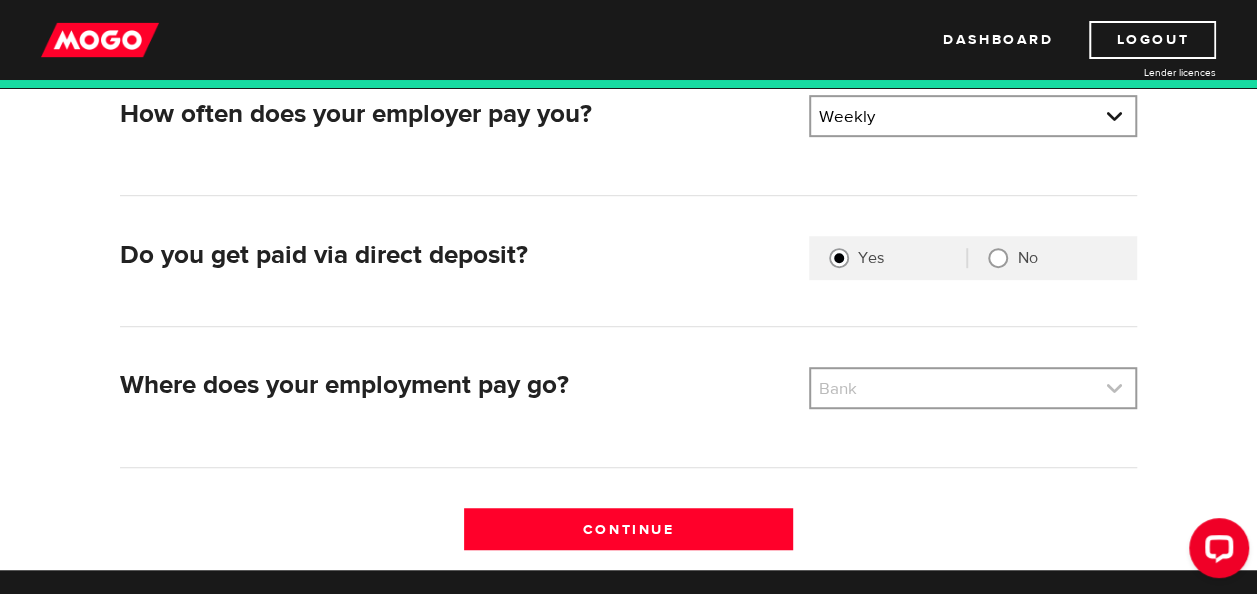 click at bounding box center [973, 388] 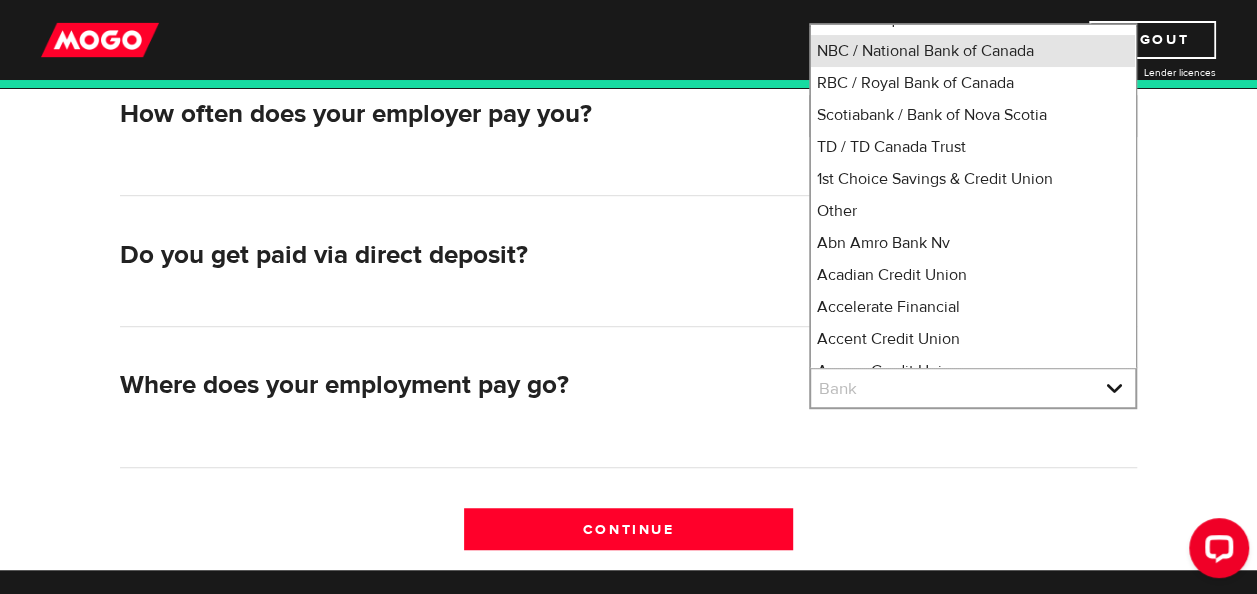 scroll, scrollTop: 235, scrollLeft: 0, axis: vertical 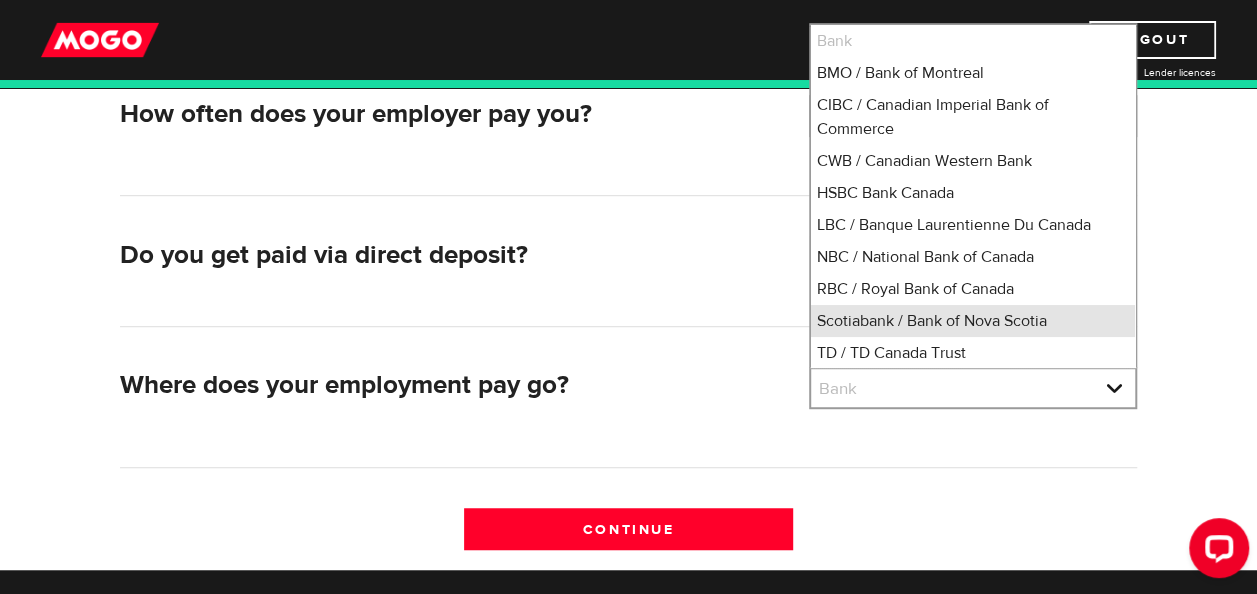 click on "Scotiabank / Bank of Nova Scotia" at bounding box center (973, 321) 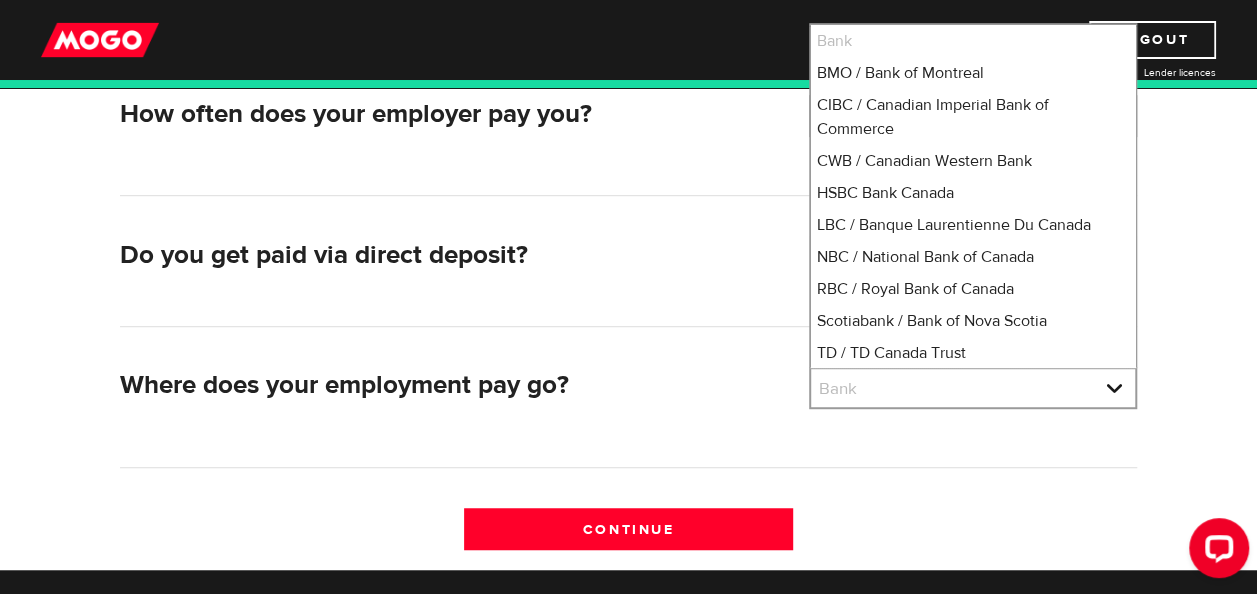 select on "2" 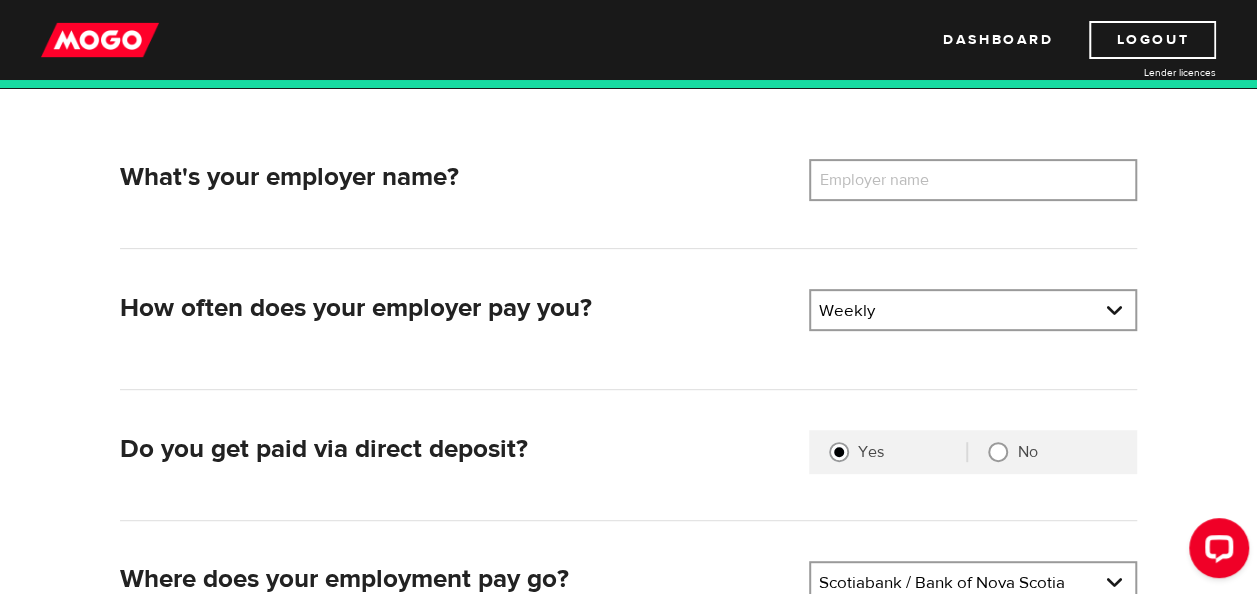 scroll, scrollTop: 201, scrollLeft: 0, axis: vertical 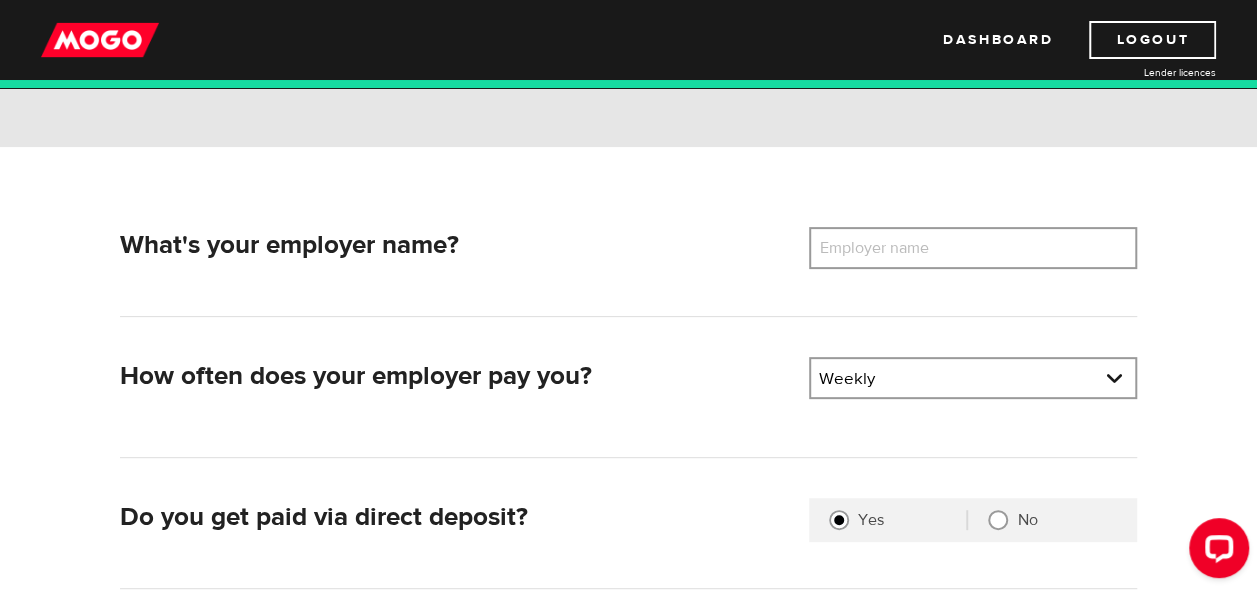 click on "Employer name" at bounding box center [889, 248] 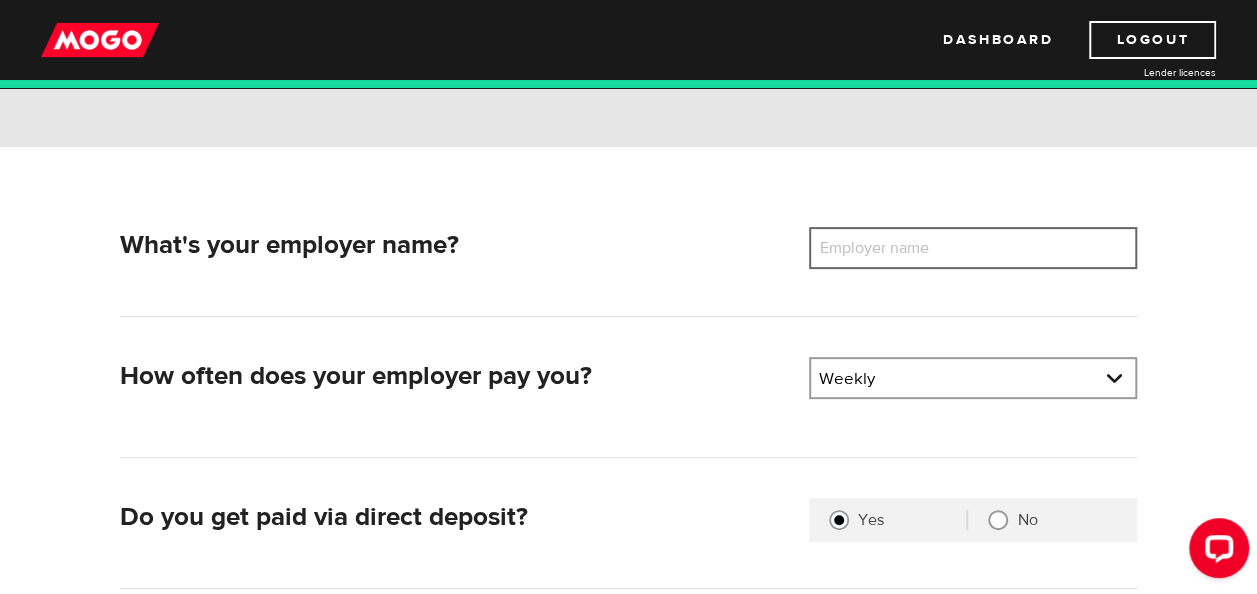 click on "Employer name" at bounding box center (973, 248) 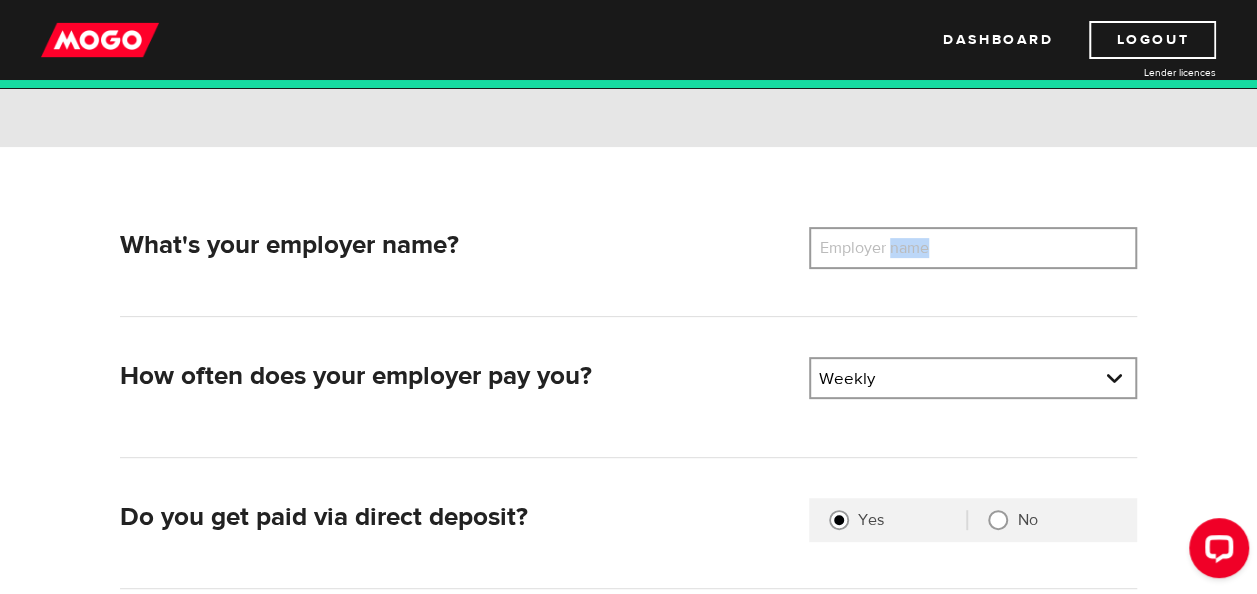 click on "Employer name" at bounding box center [889, 248] 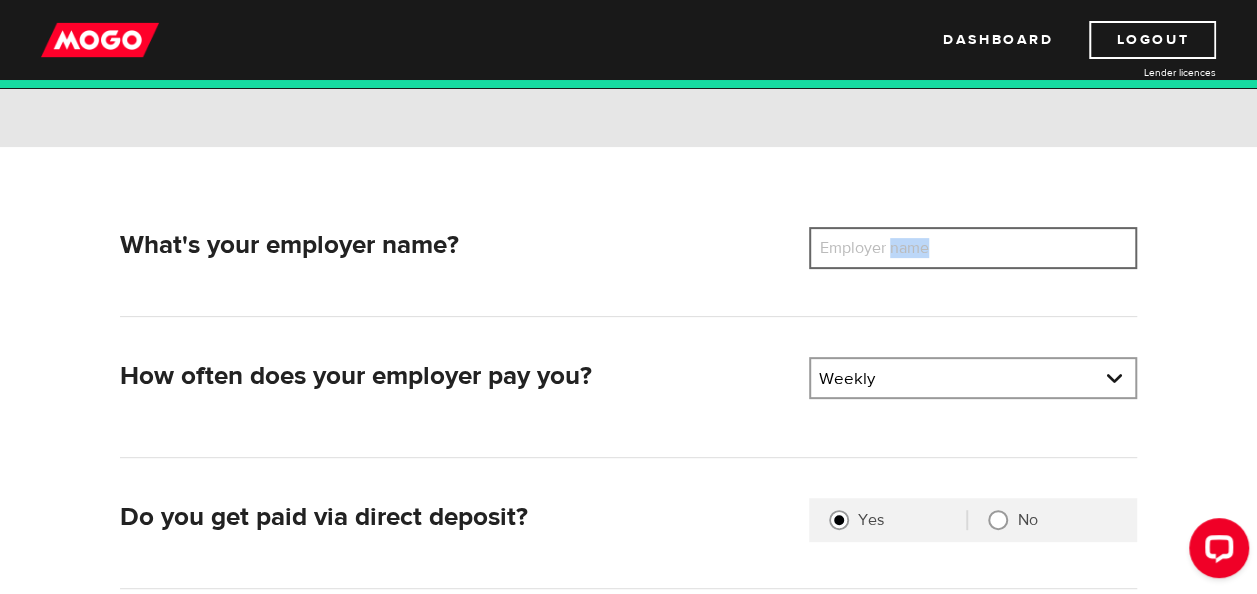 click on "Employer name" at bounding box center [973, 248] 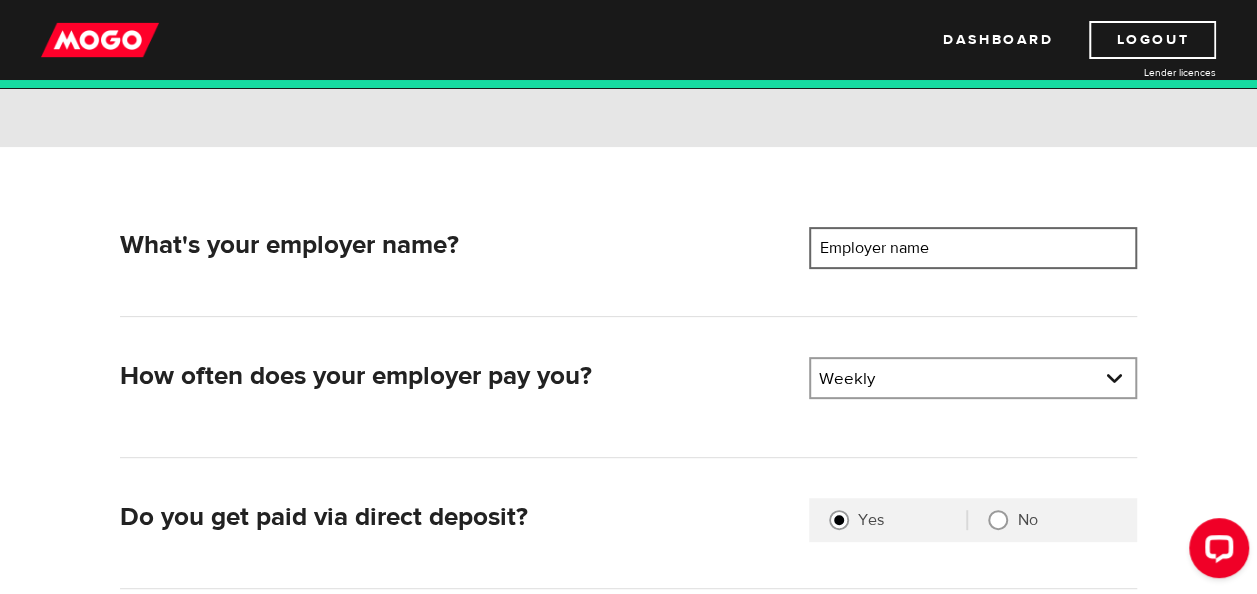 type on "a" 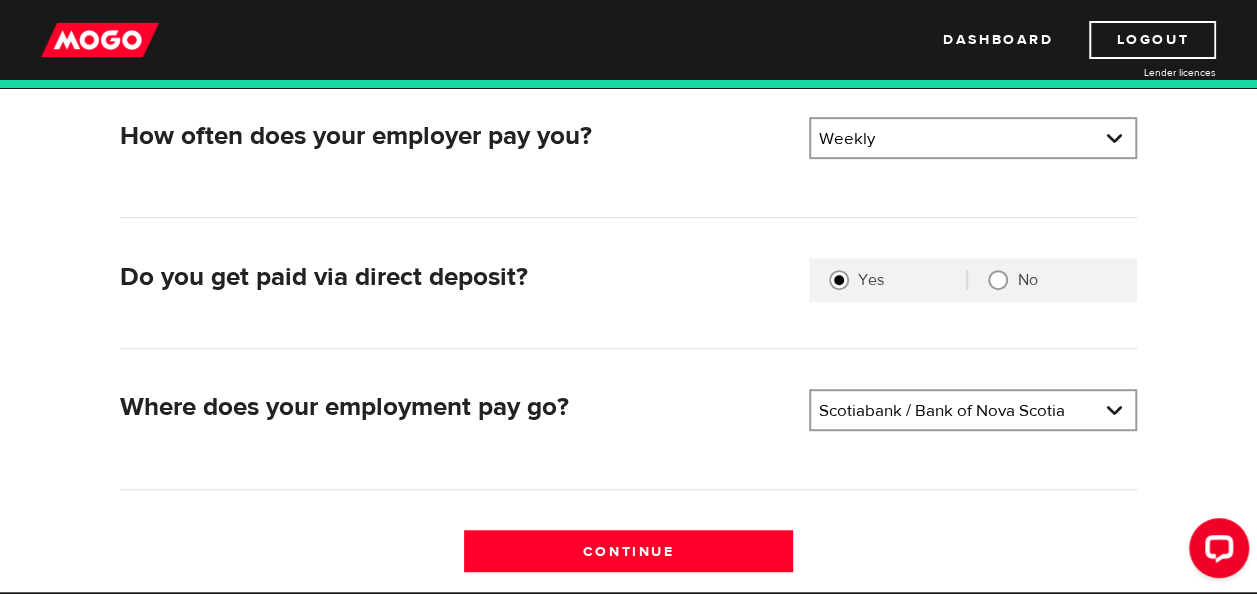 scroll, scrollTop: 513, scrollLeft: 0, axis: vertical 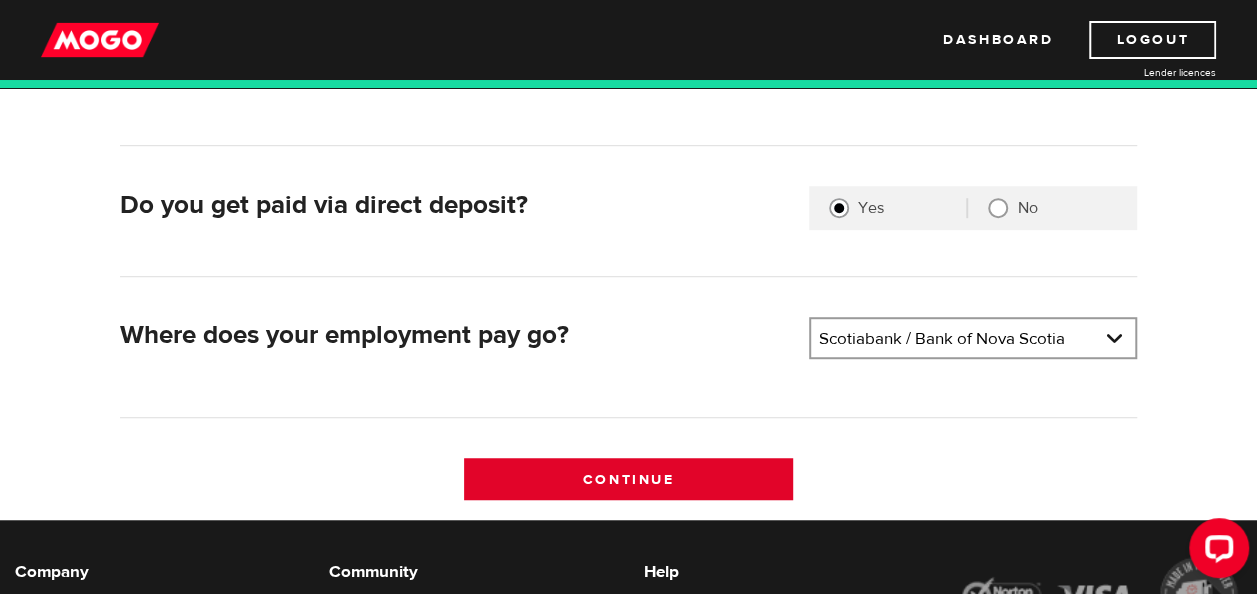 type on "Amazon" 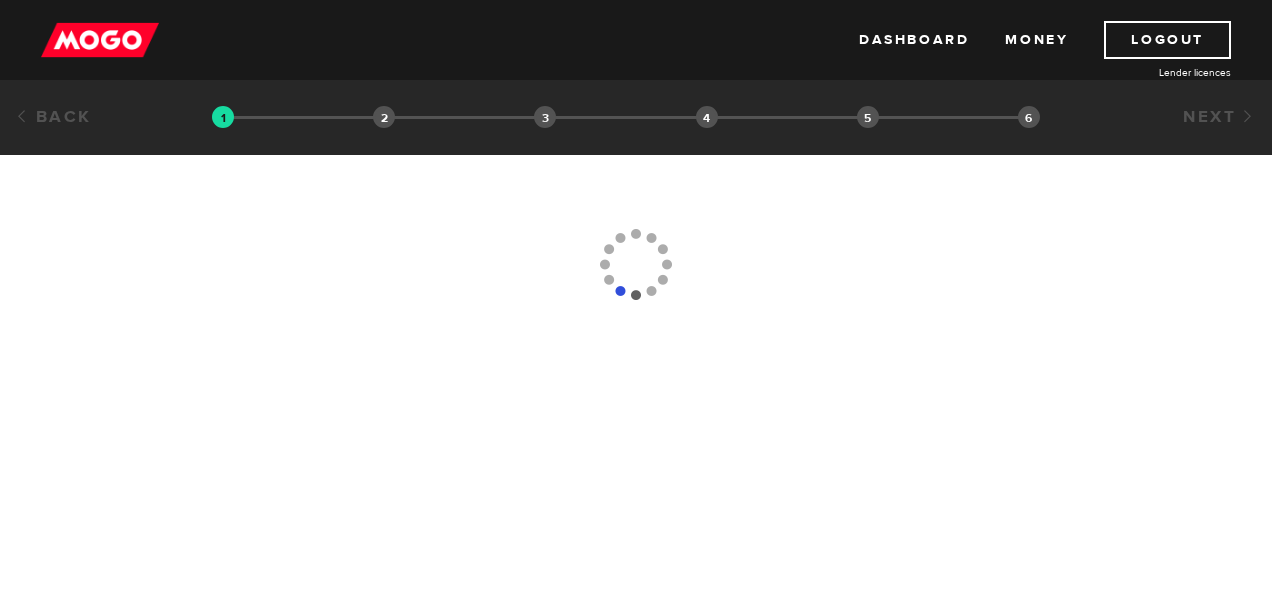 scroll, scrollTop: 0, scrollLeft: 0, axis: both 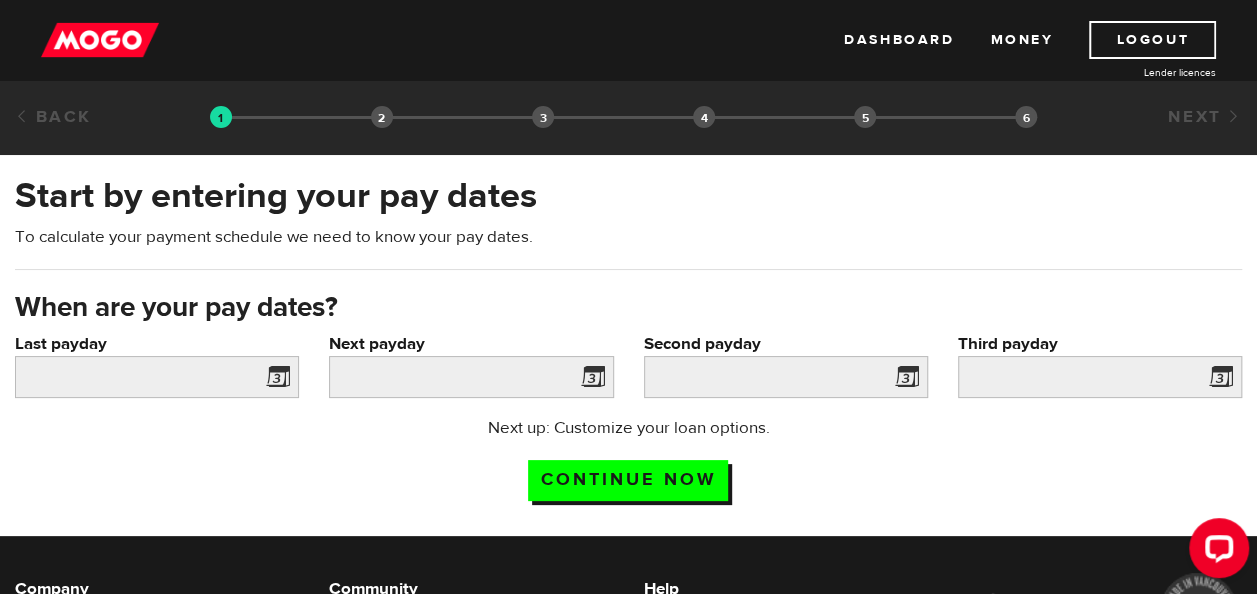click at bounding box center [274, 380] 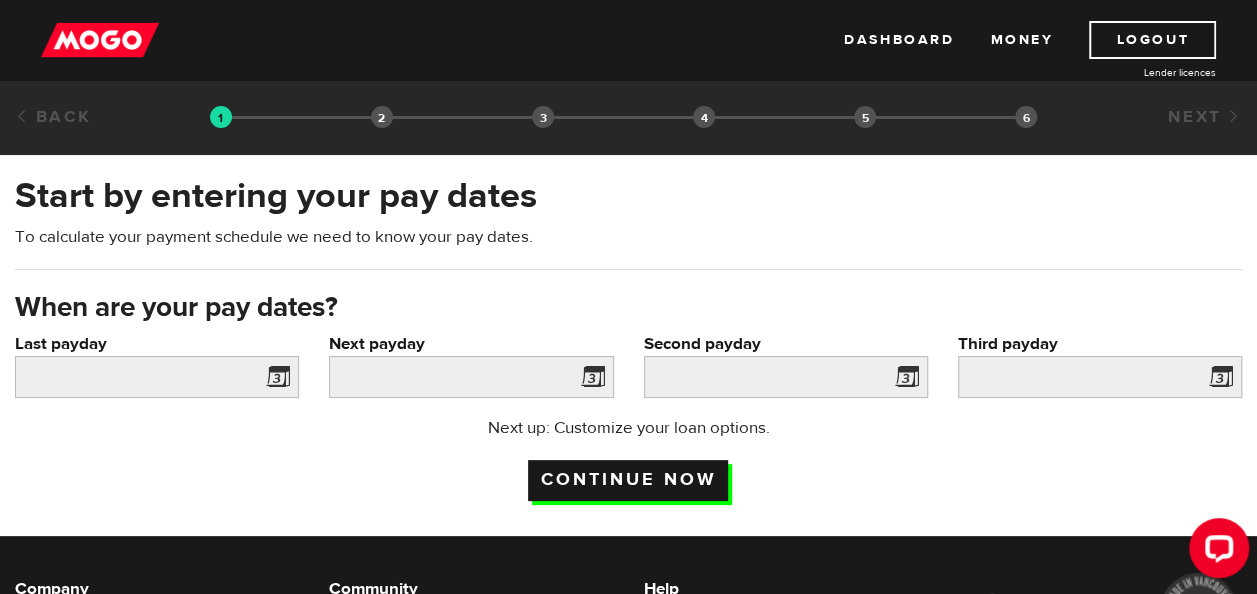 click on "Continue now" at bounding box center [628, 480] 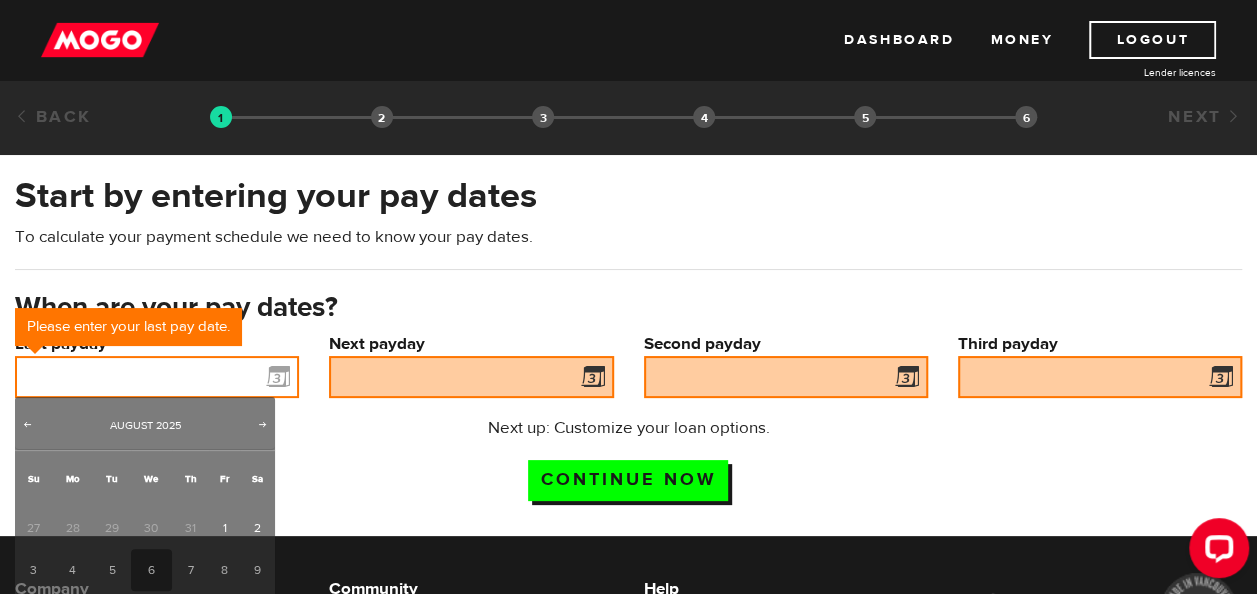 click on "Last payday" at bounding box center (157, 377) 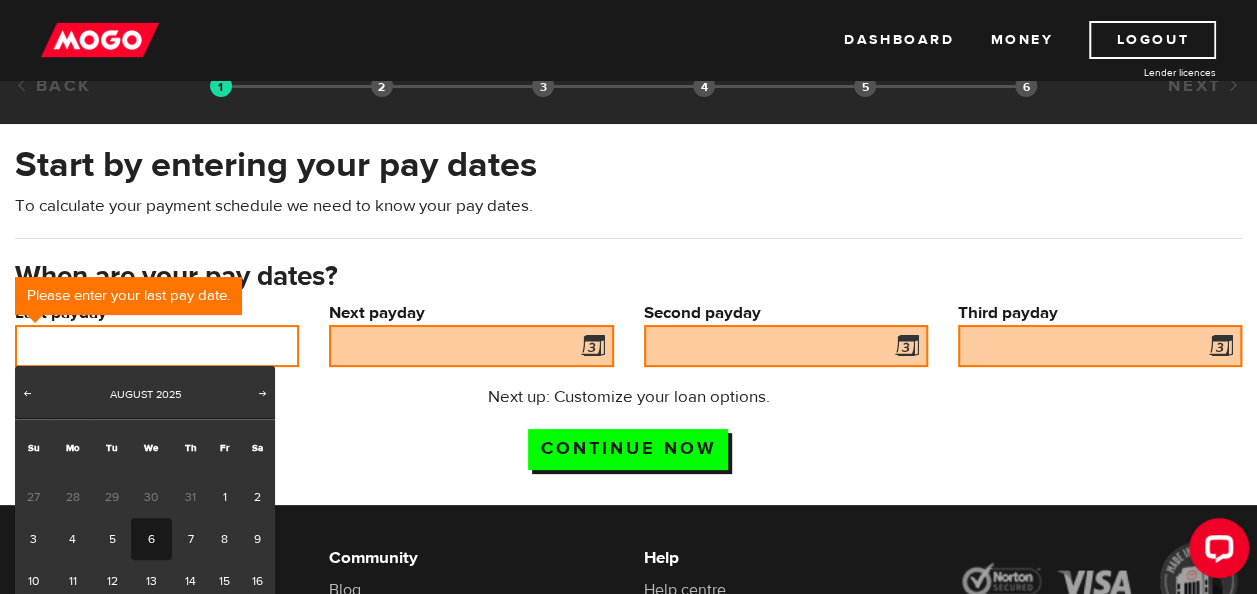 scroll, scrollTop: 32, scrollLeft: 0, axis: vertical 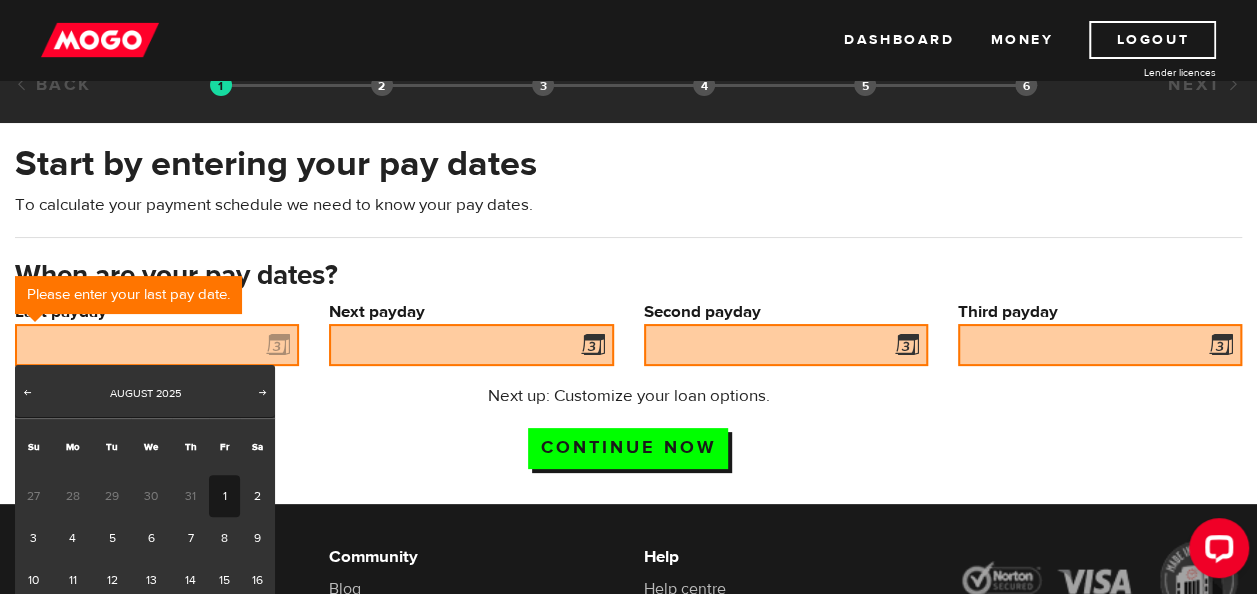 click on "1" at bounding box center (224, 496) 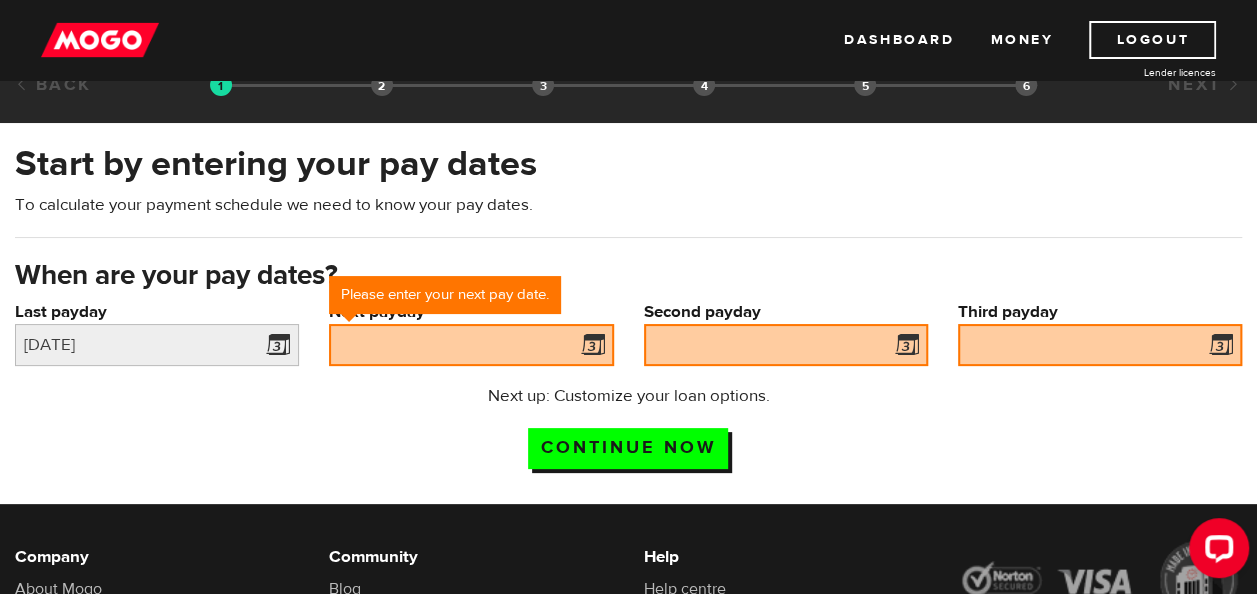 click at bounding box center (589, 348) 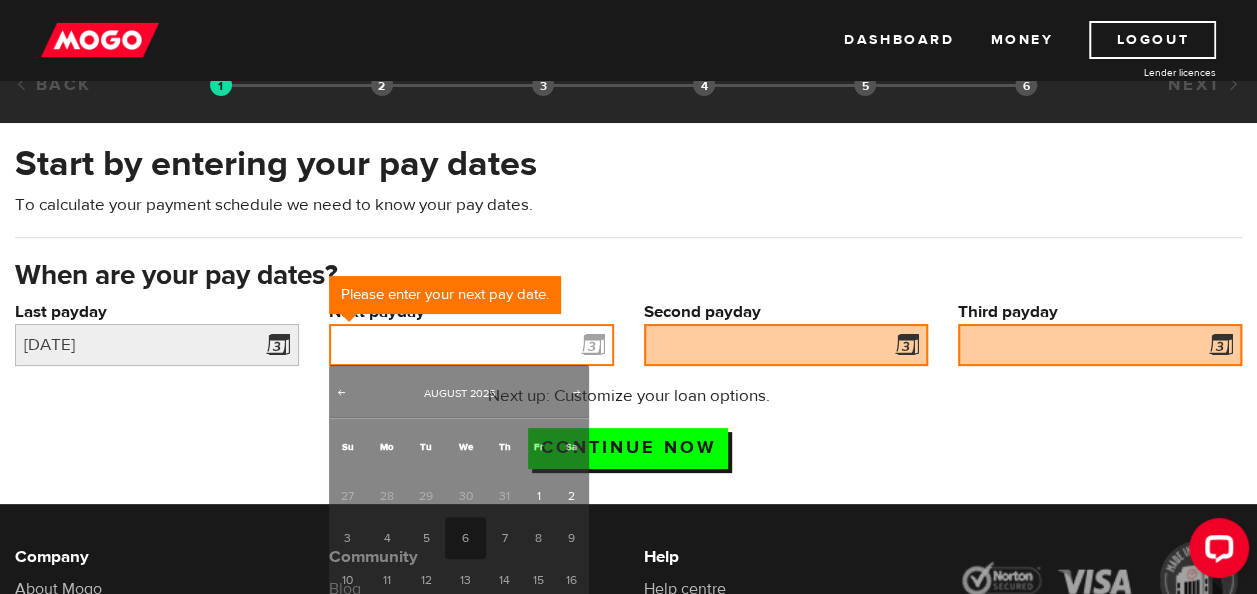 click on "Next payday" at bounding box center [471, 345] 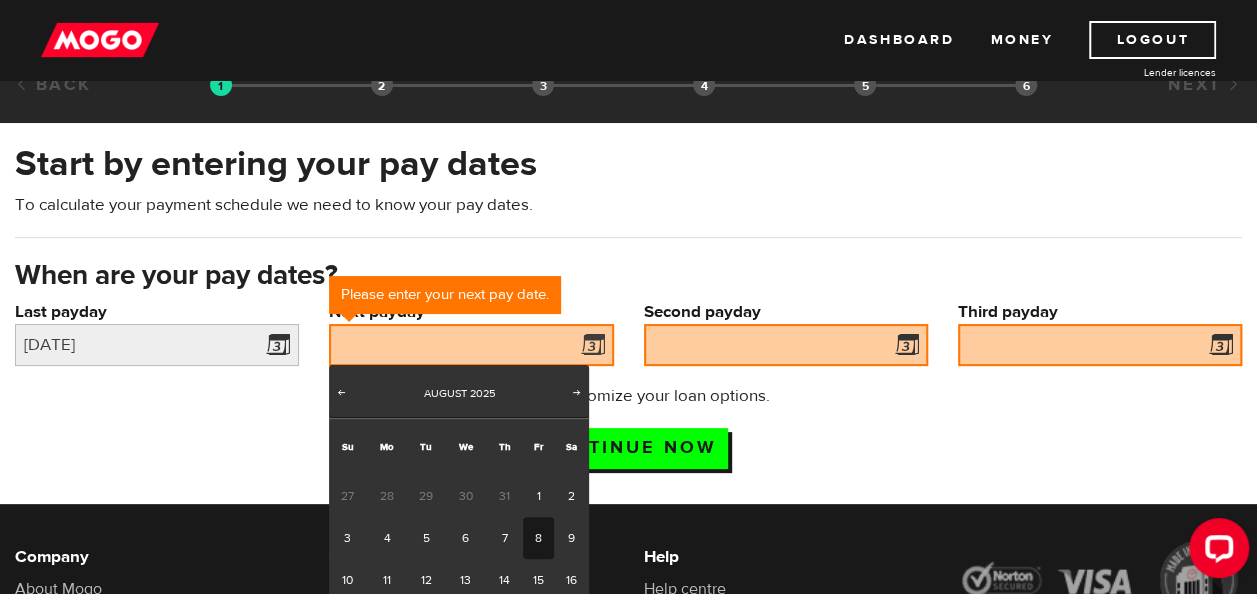 click on "8" at bounding box center [538, 538] 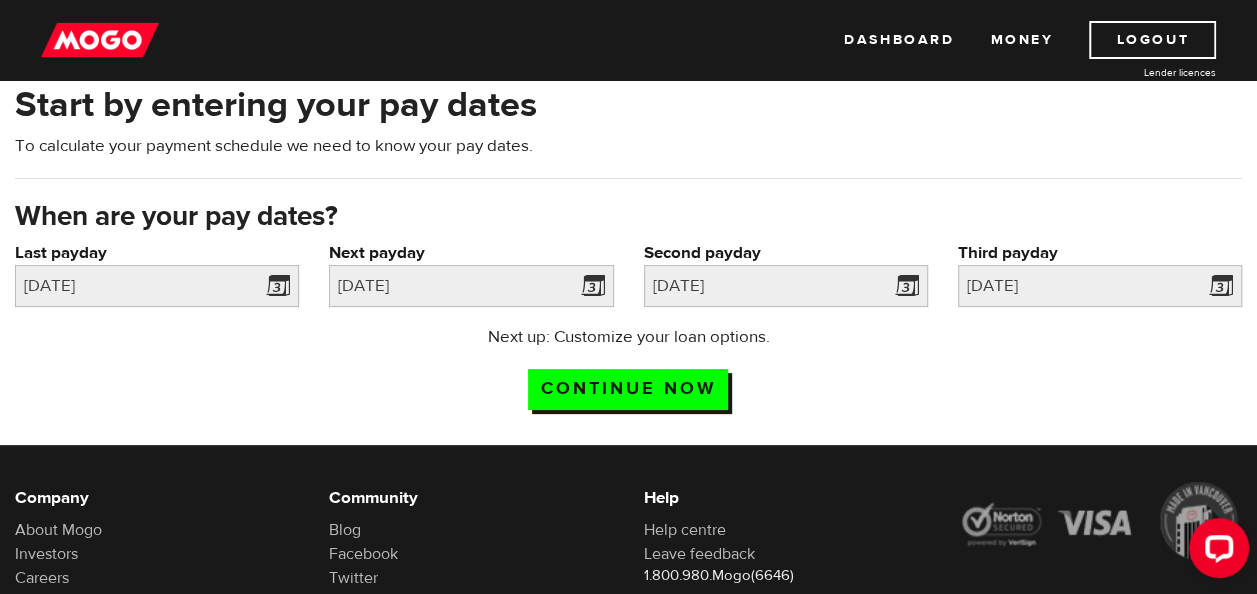 scroll, scrollTop: 95, scrollLeft: 0, axis: vertical 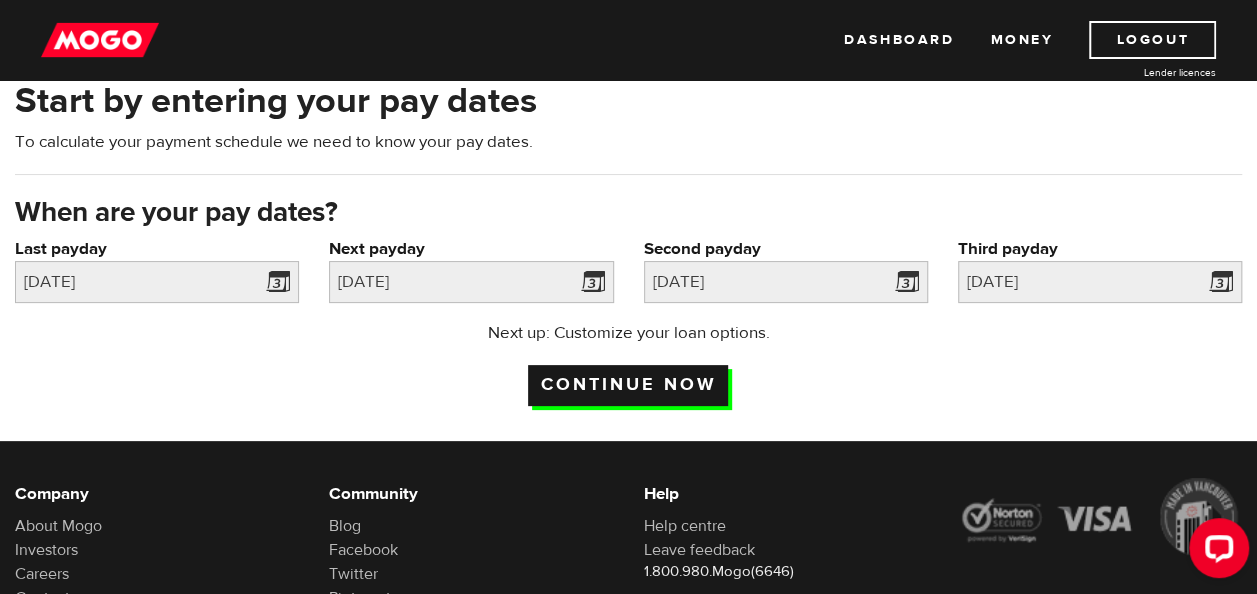 click on "Continue now" at bounding box center [628, 385] 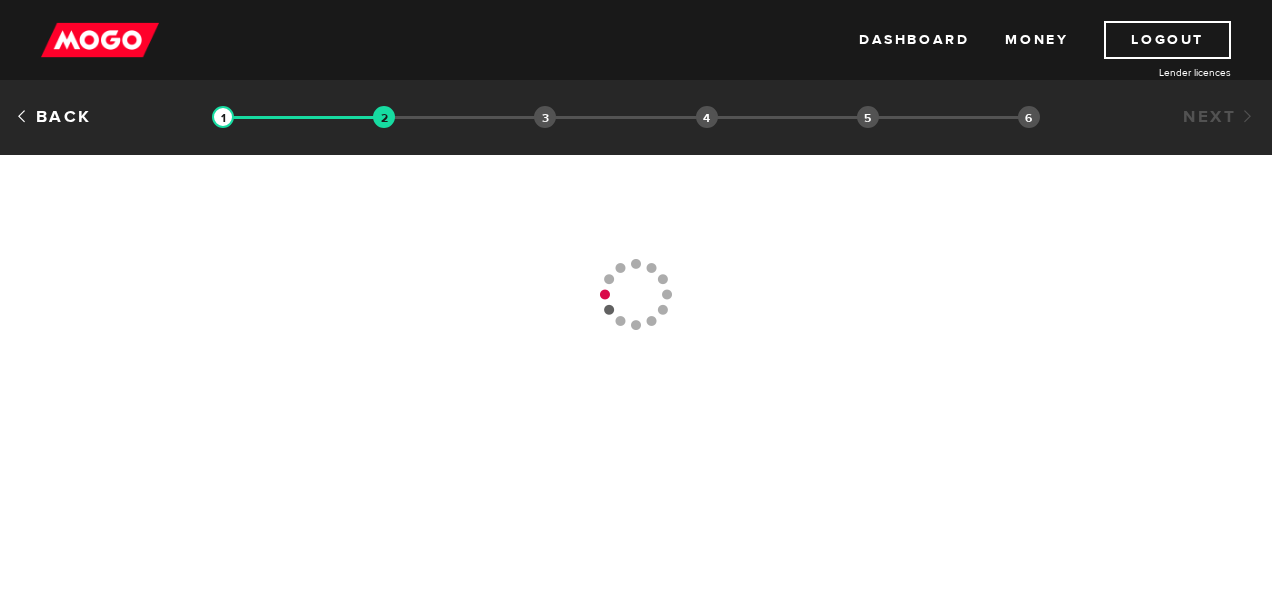 scroll, scrollTop: 0, scrollLeft: 0, axis: both 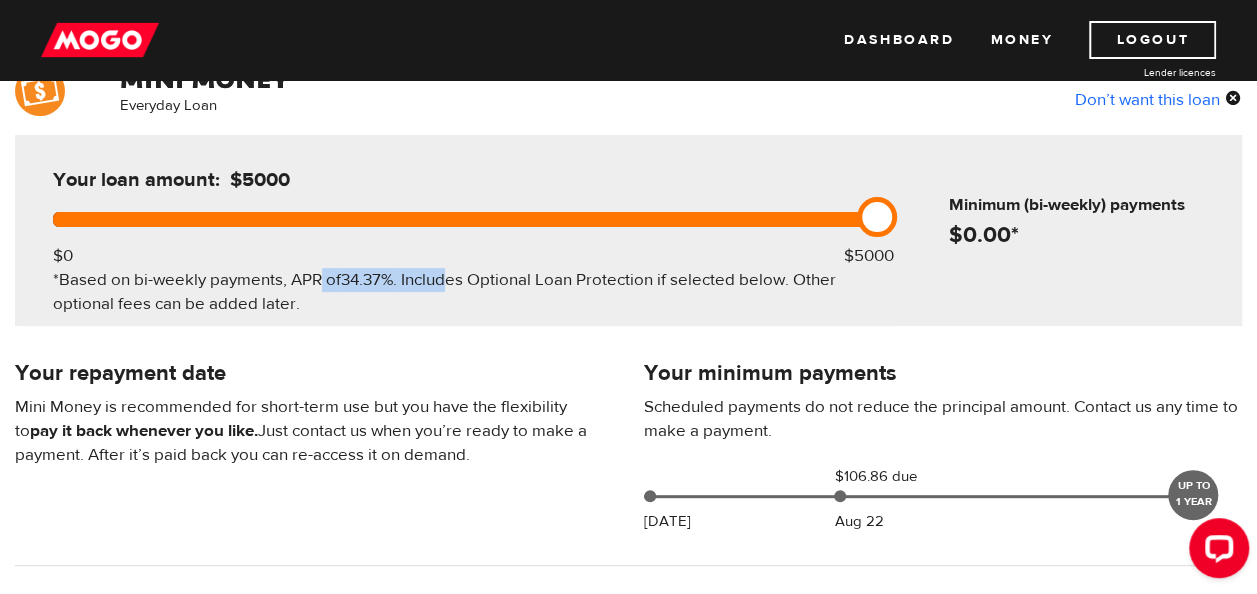 drag, startPoint x: 318, startPoint y: 280, endPoint x: 446, endPoint y: 288, distance: 128.24976 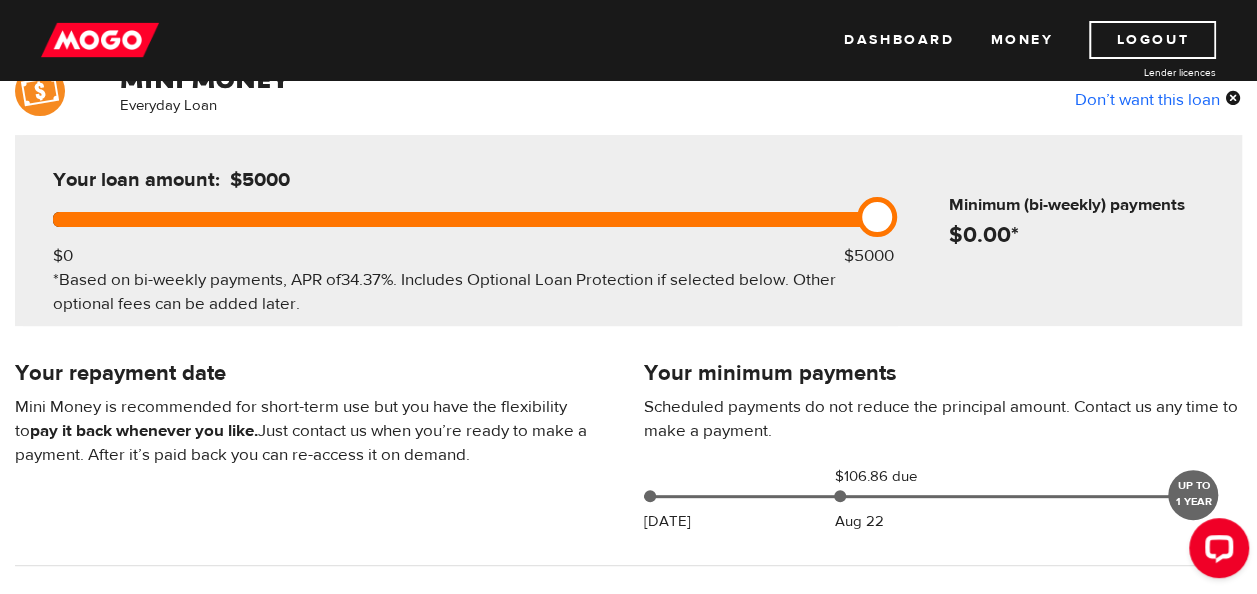 drag, startPoint x: 446, startPoint y: 288, endPoint x: 522, endPoint y: 312, distance: 79.69943 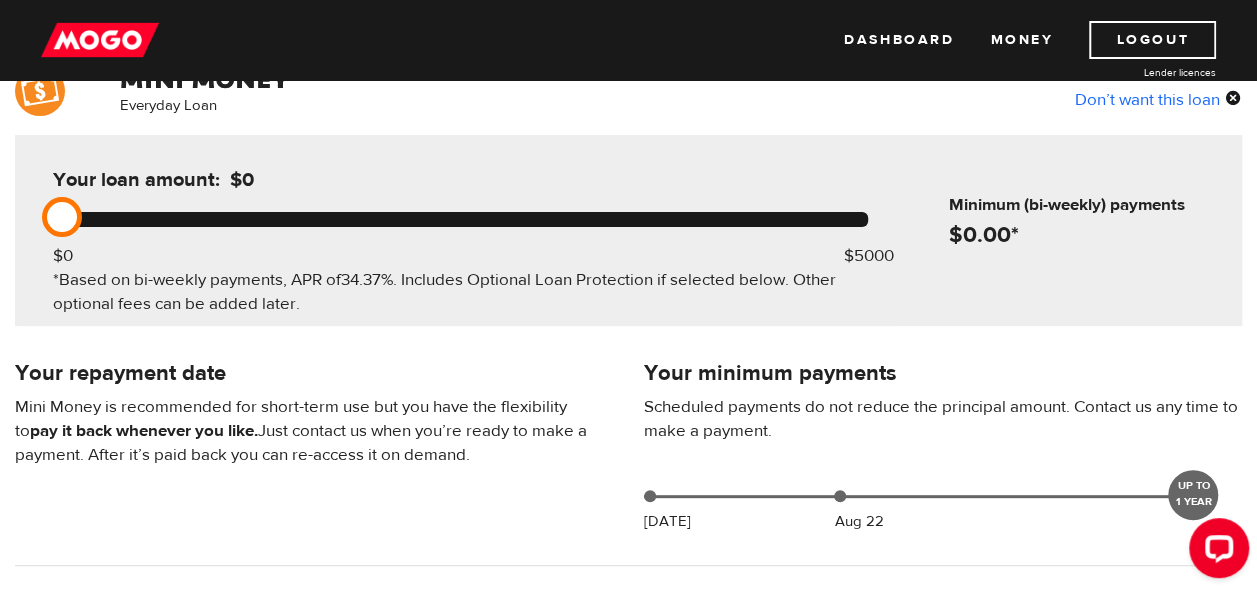 drag, startPoint x: 886, startPoint y: 219, endPoint x: 78, endPoint y: 296, distance: 811.66064 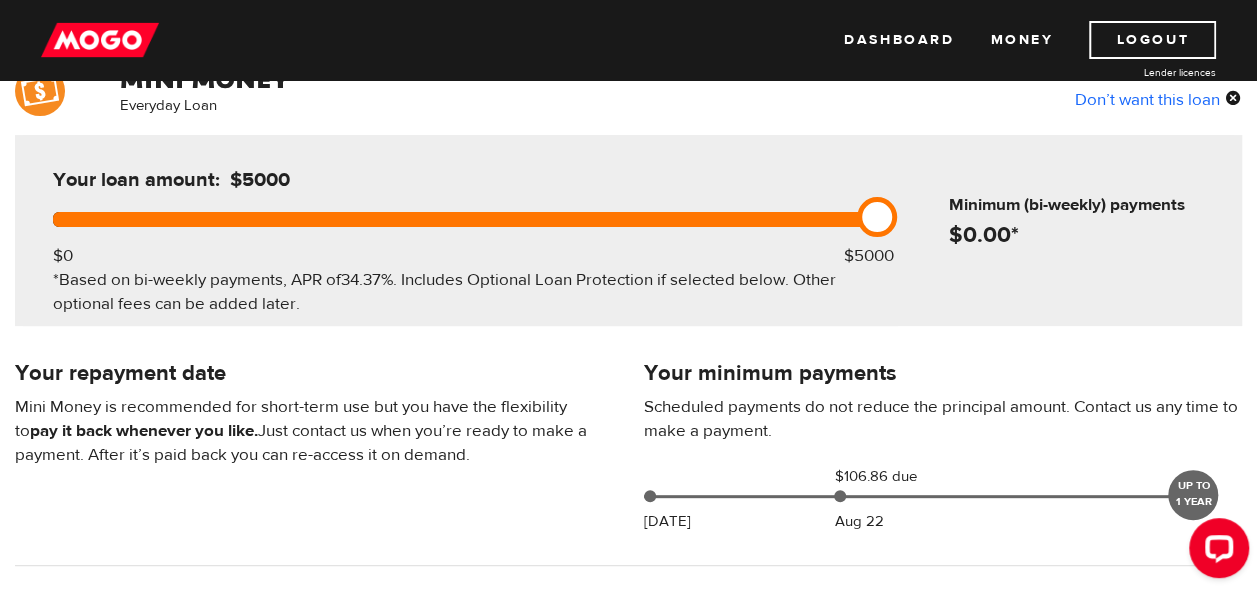 drag, startPoint x: 60, startPoint y: 206, endPoint x: 906, endPoint y: 224, distance: 846.19147 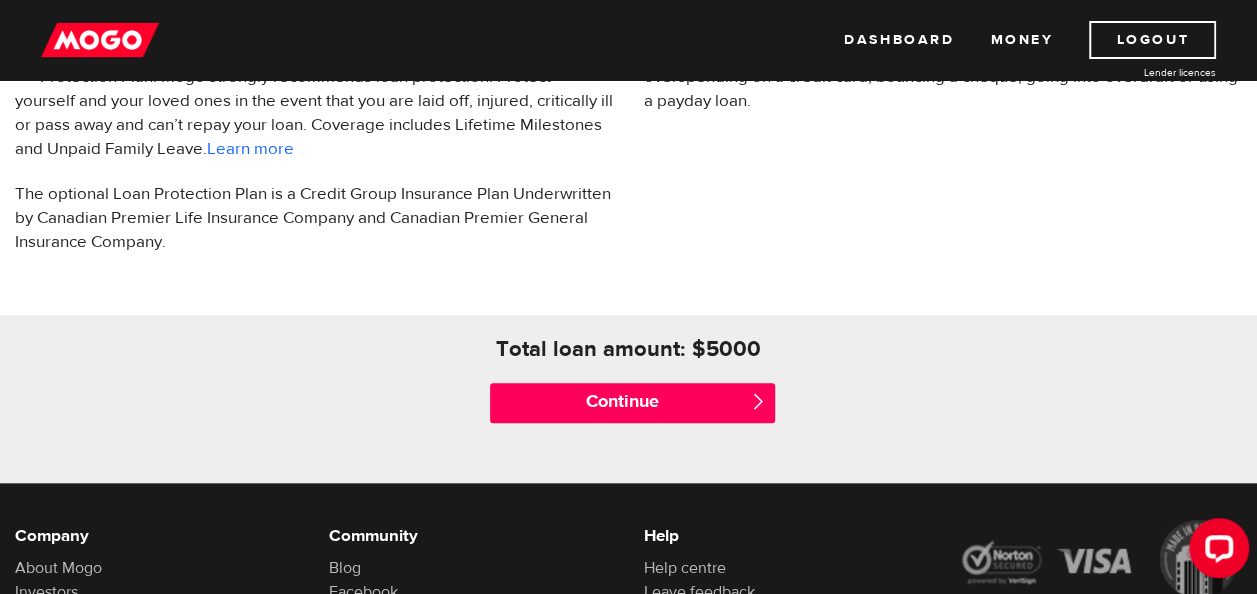scroll, scrollTop: 763, scrollLeft: 0, axis: vertical 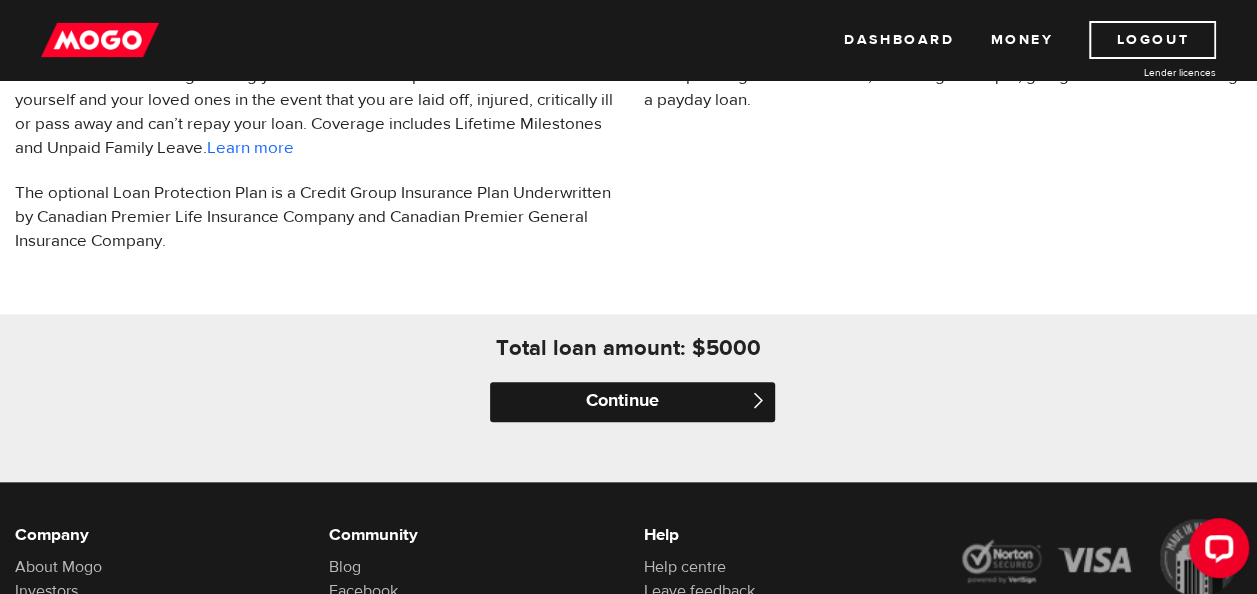 click on "Continue" at bounding box center (632, 402) 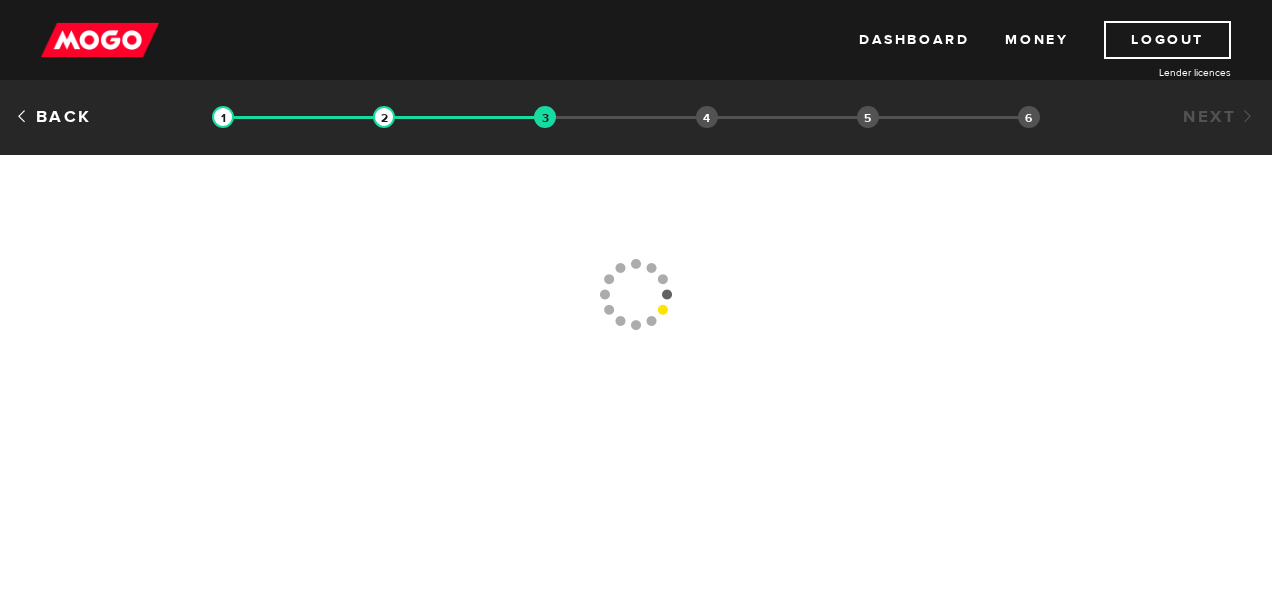 scroll, scrollTop: 0, scrollLeft: 0, axis: both 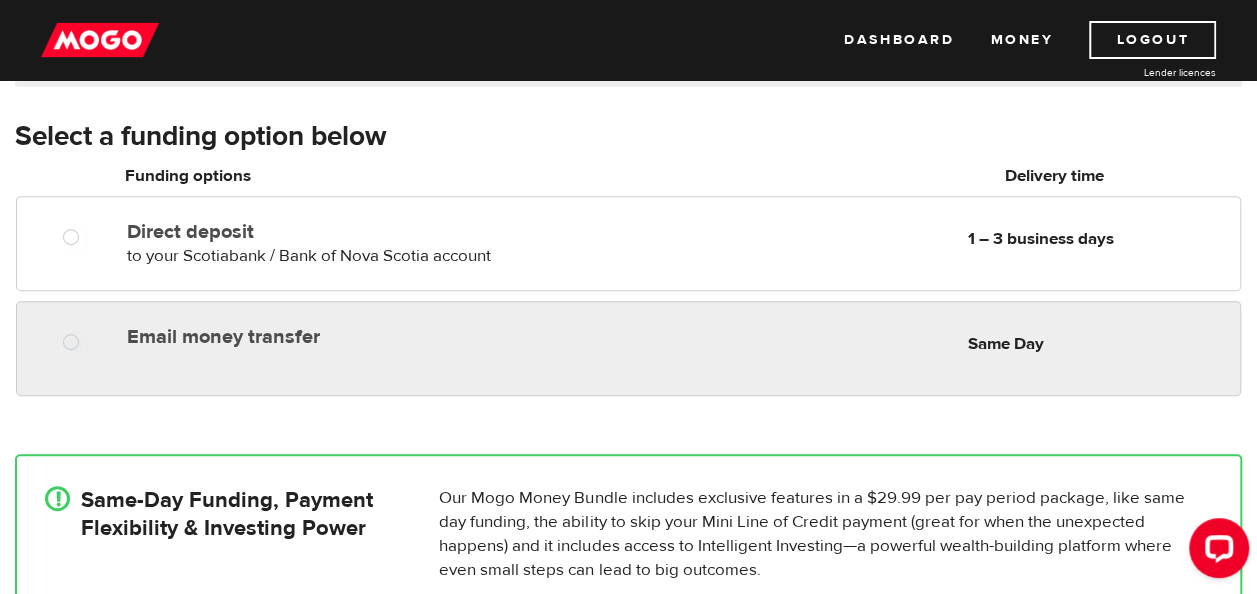 radio on "true" 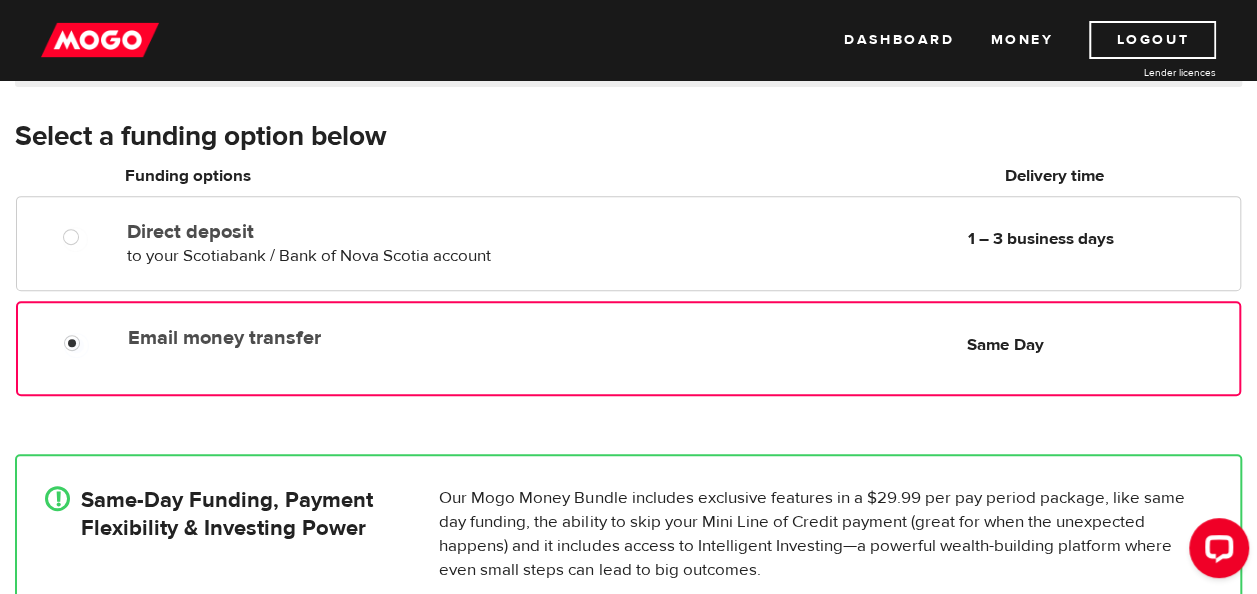 click on "Email money transfer Delivery in  Same Day Same Day" at bounding box center (628, 348) 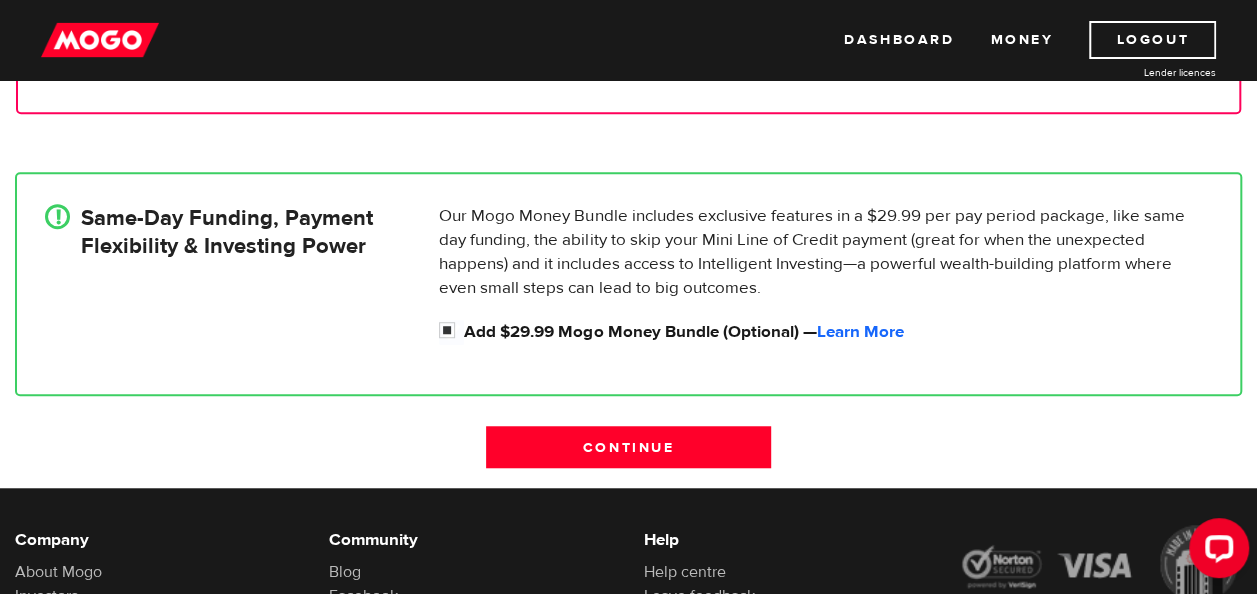 scroll, scrollTop: 592, scrollLeft: 0, axis: vertical 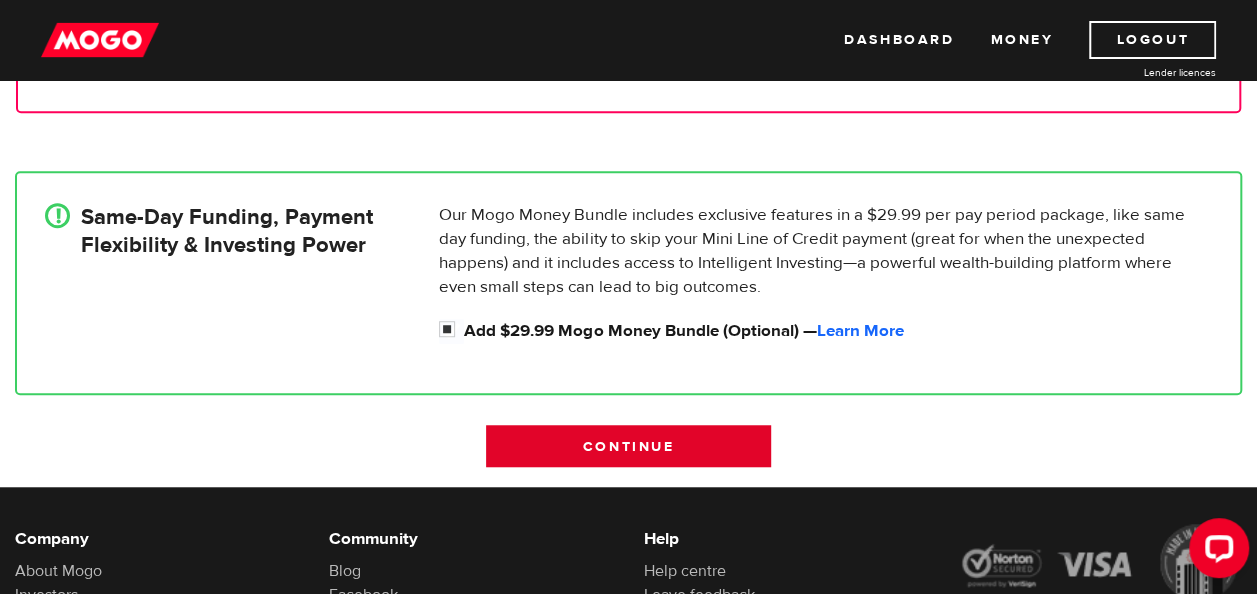 click on "Continue" at bounding box center (628, 446) 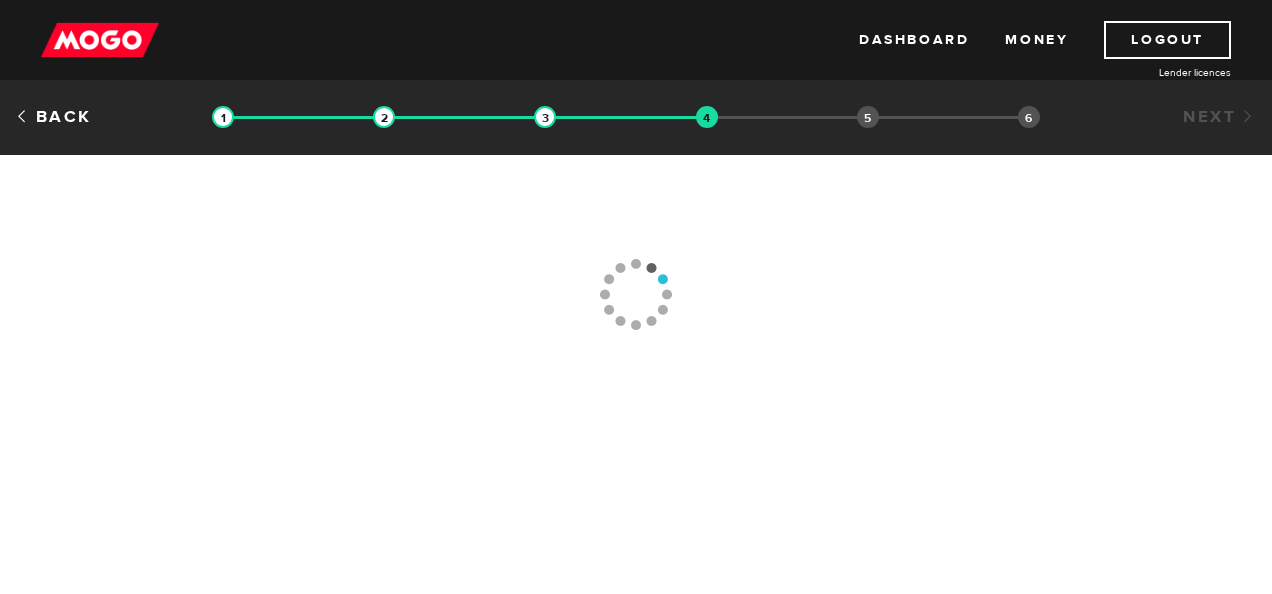 scroll, scrollTop: 0, scrollLeft: 0, axis: both 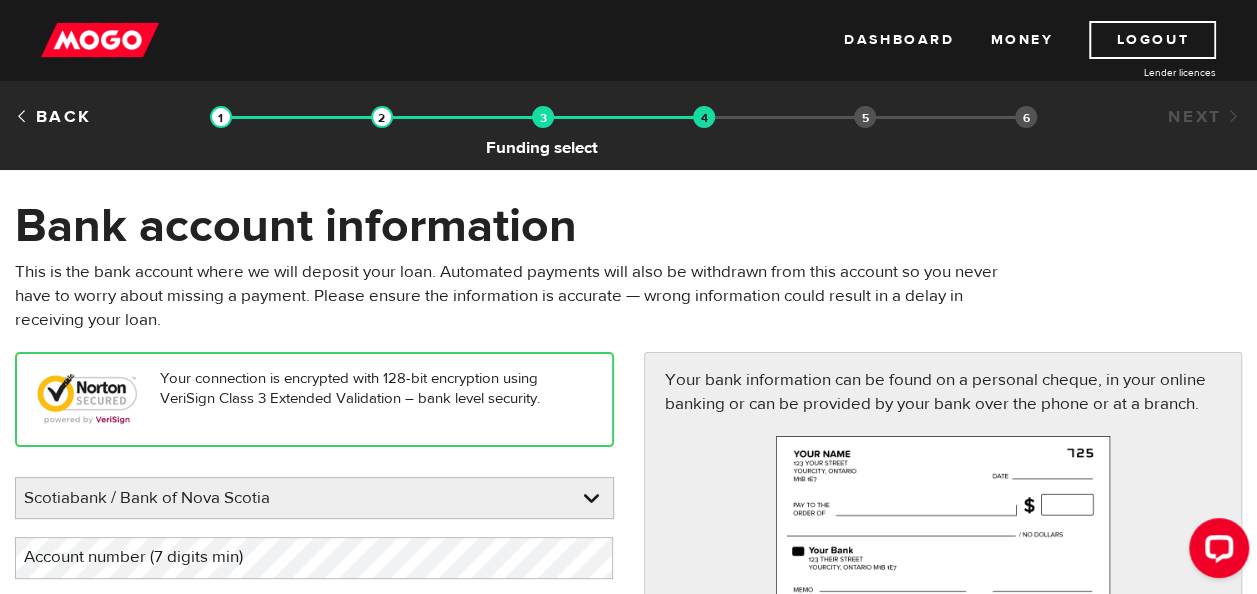 click at bounding box center [543, 117] 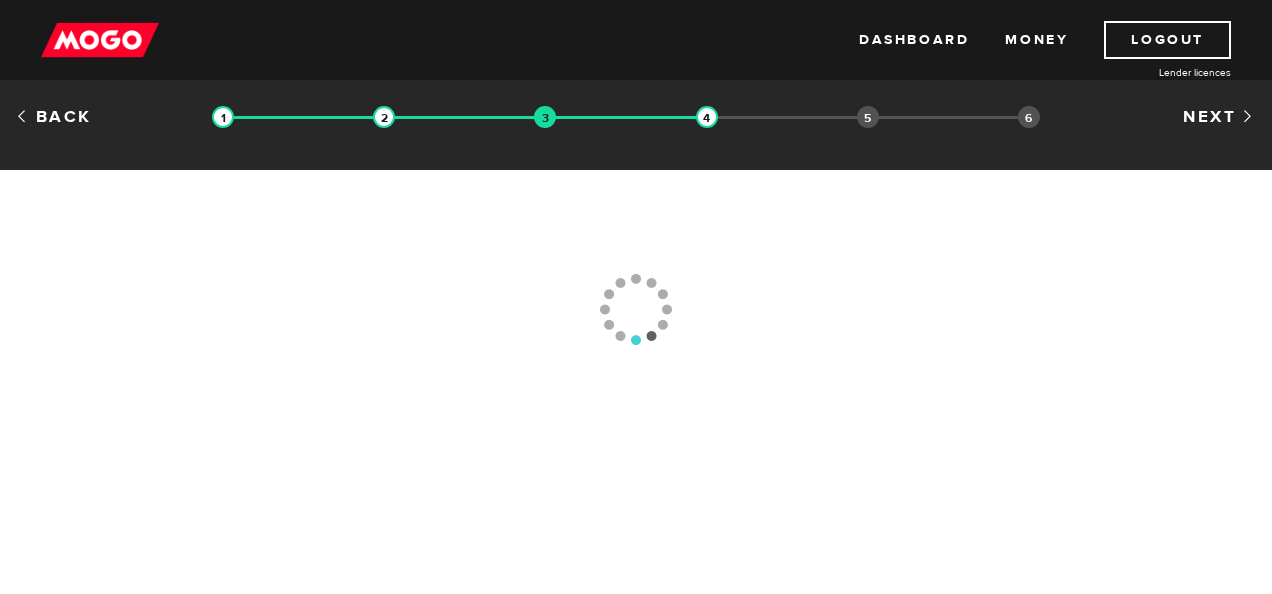 scroll, scrollTop: 0, scrollLeft: 0, axis: both 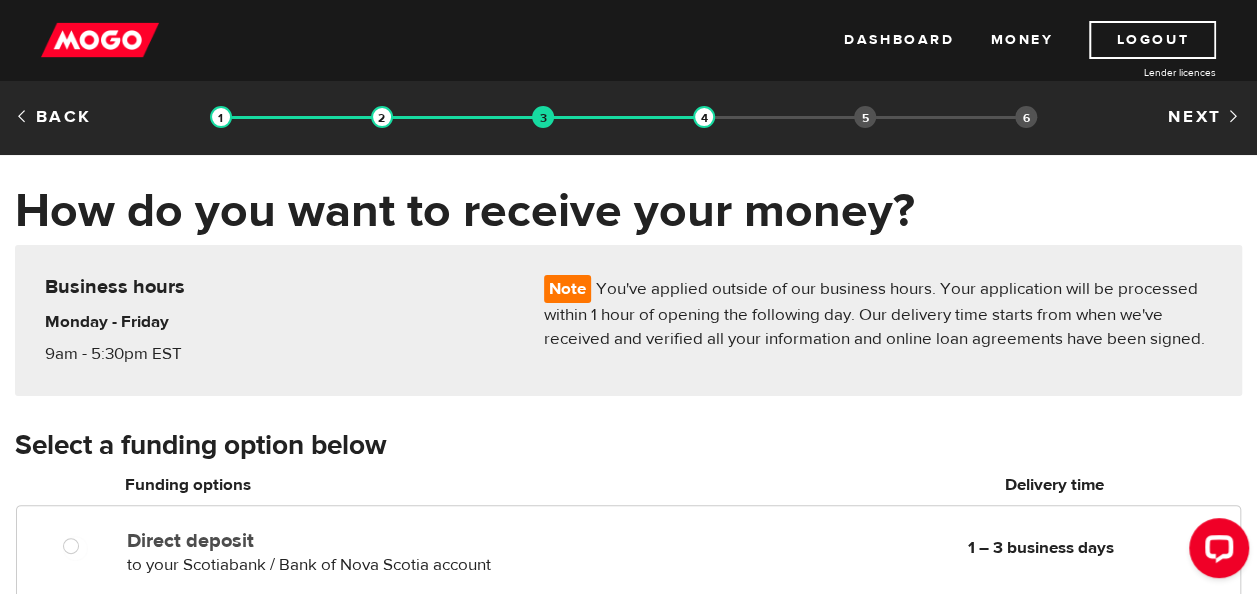 click at bounding box center (473, 117) 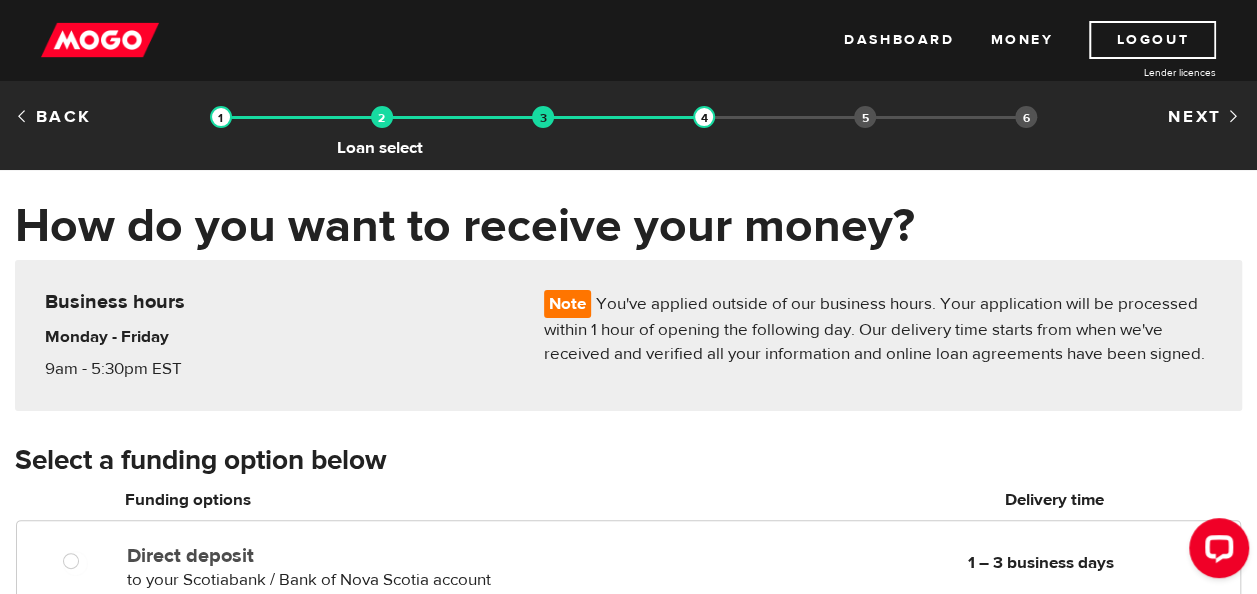 click at bounding box center [382, 117] 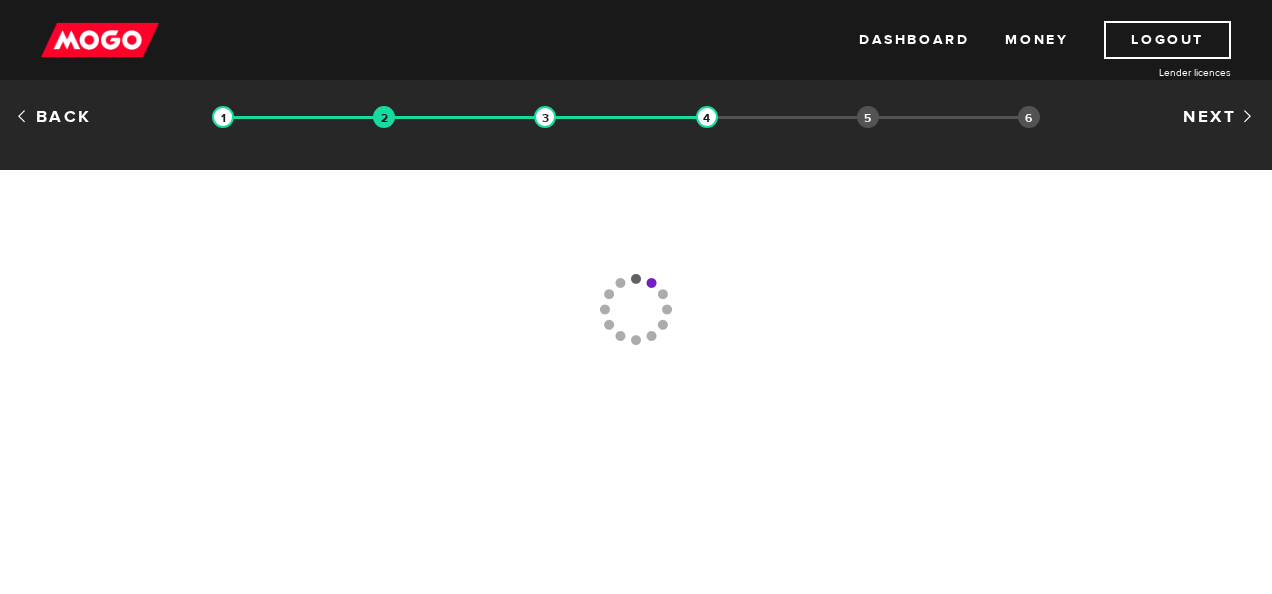 scroll, scrollTop: 0, scrollLeft: 0, axis: both 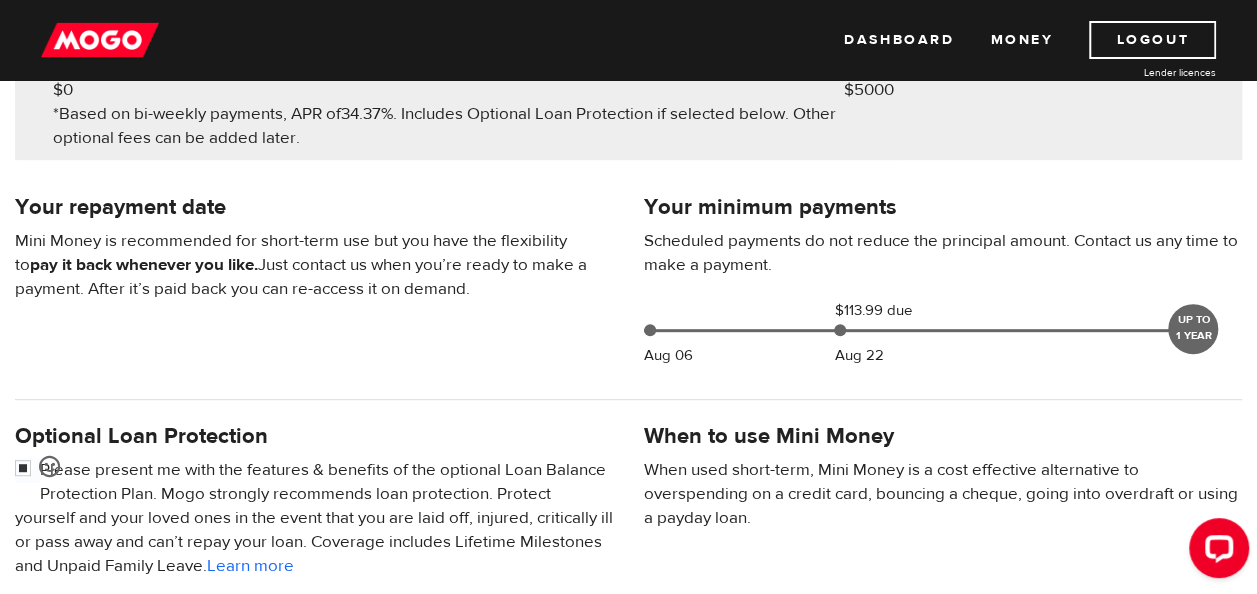 click on "UP TO  1 YEAR" at bounding box center (1193, 329) 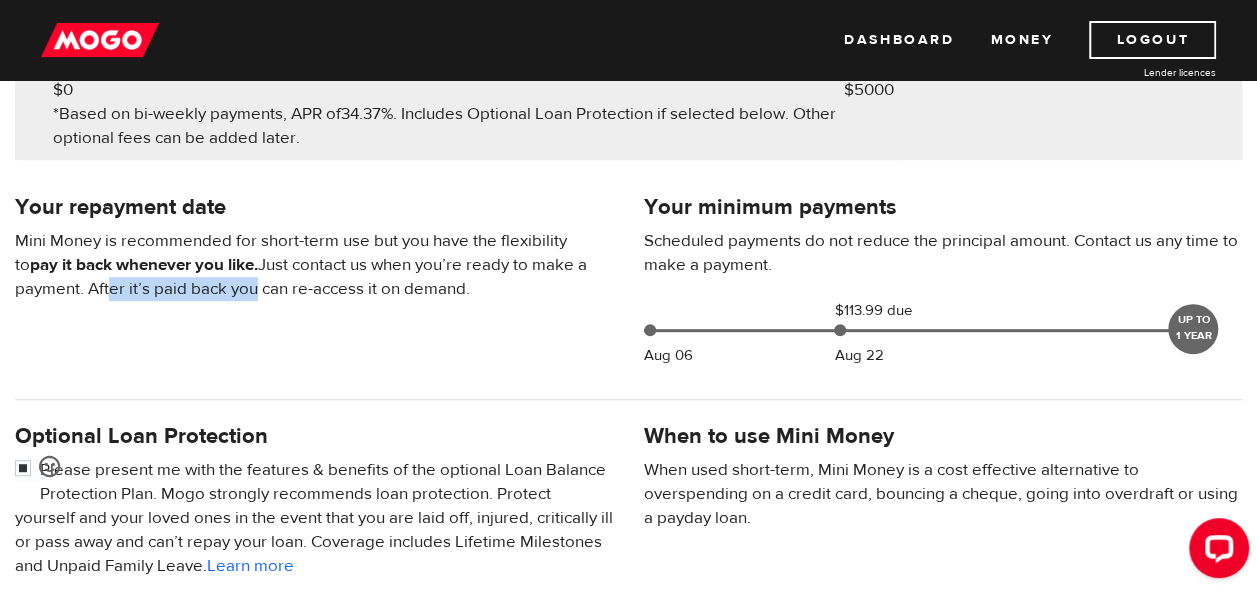 drag, startPoint x: 106, startPoint y: 282, endPoint x: 250, endPoint y: 282, distance: 144 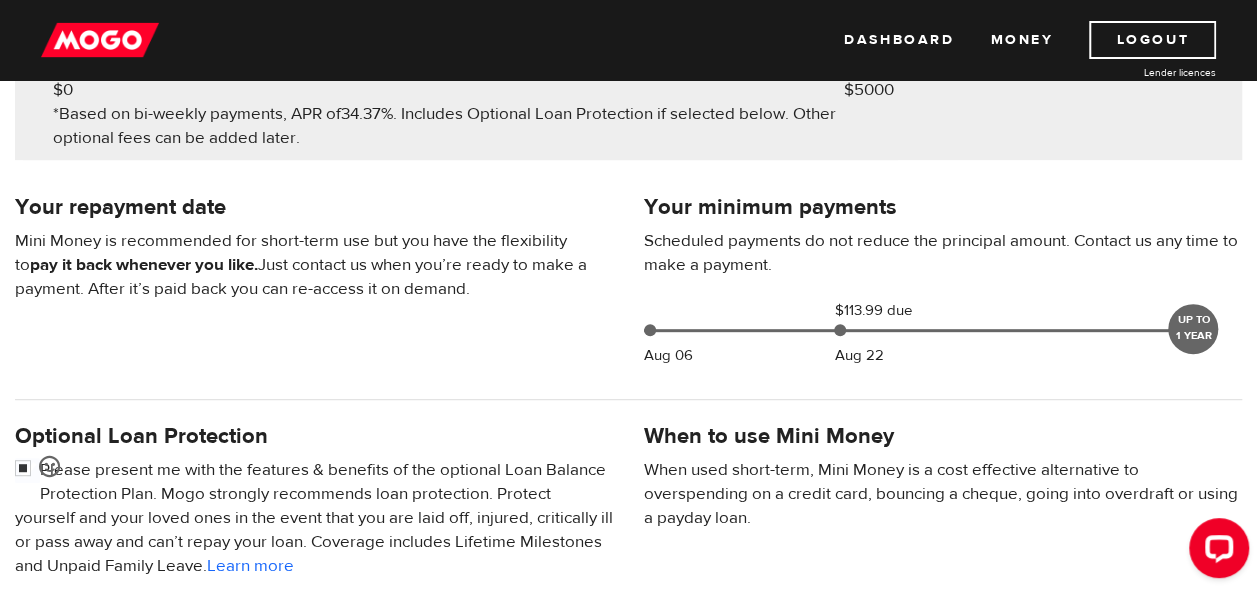 drag, startPoint x: 250, startPoint y: 282, endPoint x: 314, endPoint y: 346, distance: 90.50967 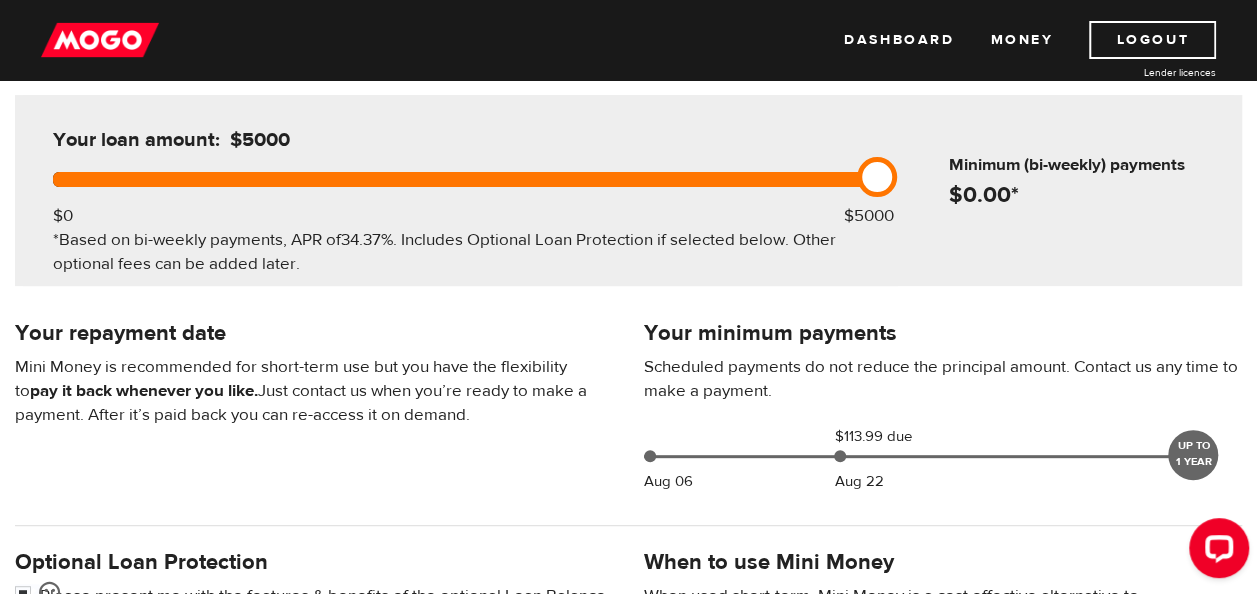 scroll, scrollTop: 0, scrollLeft: 0, axis: both 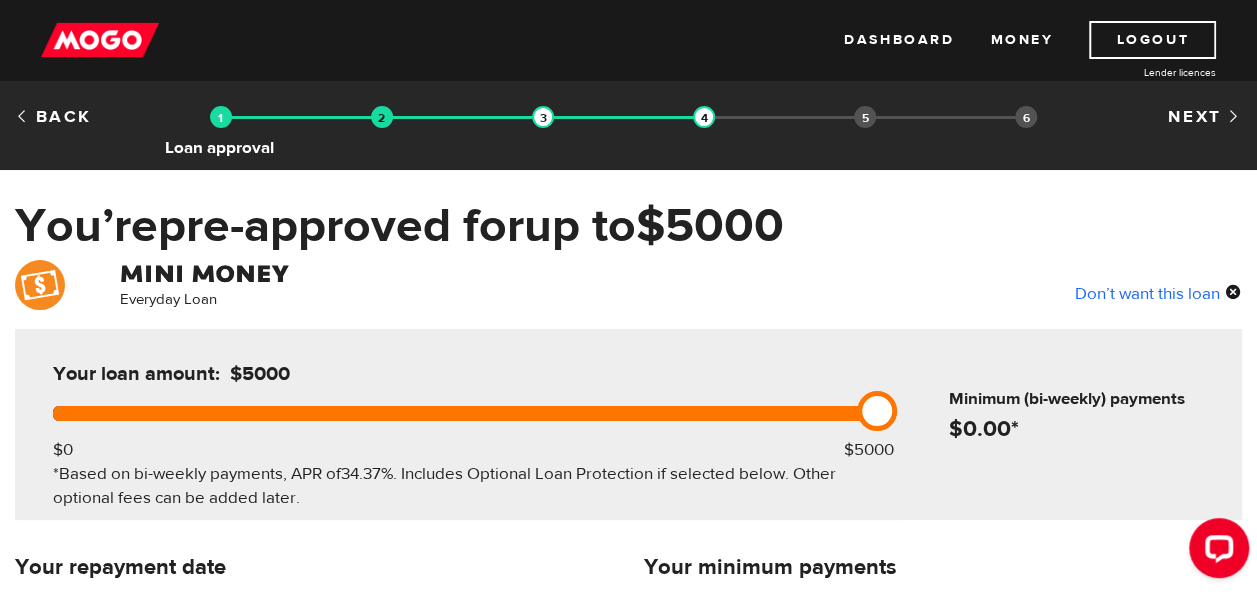 click at bounding box center (221, 117) 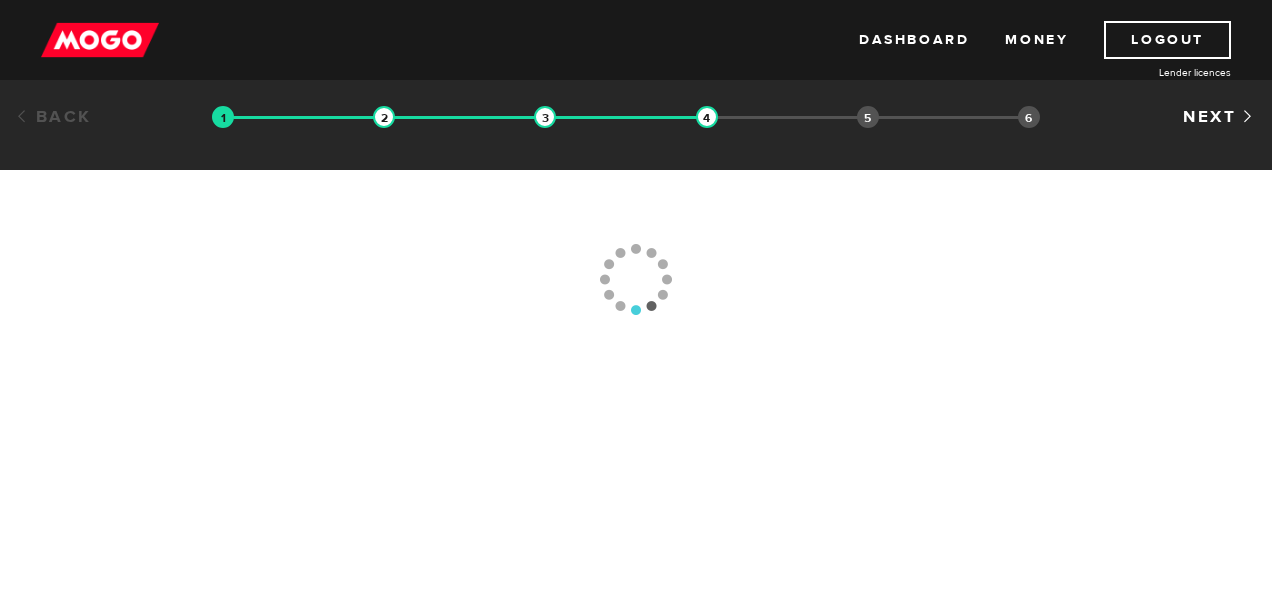 scroll, scrollTop: 0, scrollLeft: 0, axis: both 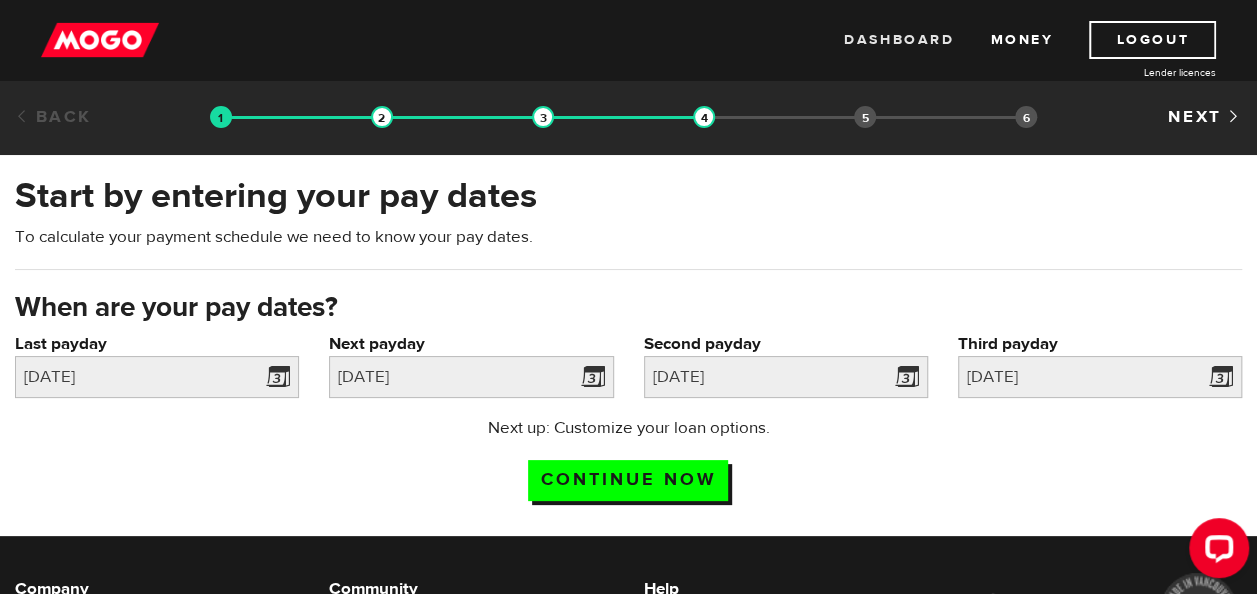click on "Dashboard" at bounding box center [899, 40] 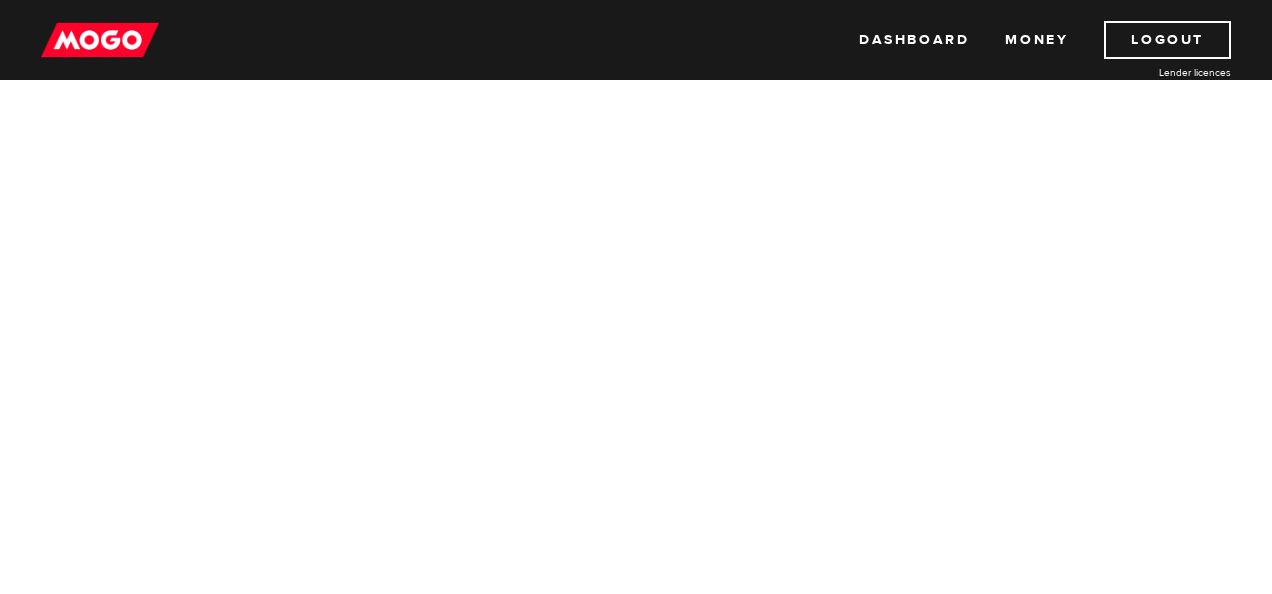 scroll, scrollTop: 0, scrollLeft: 0, axis: both 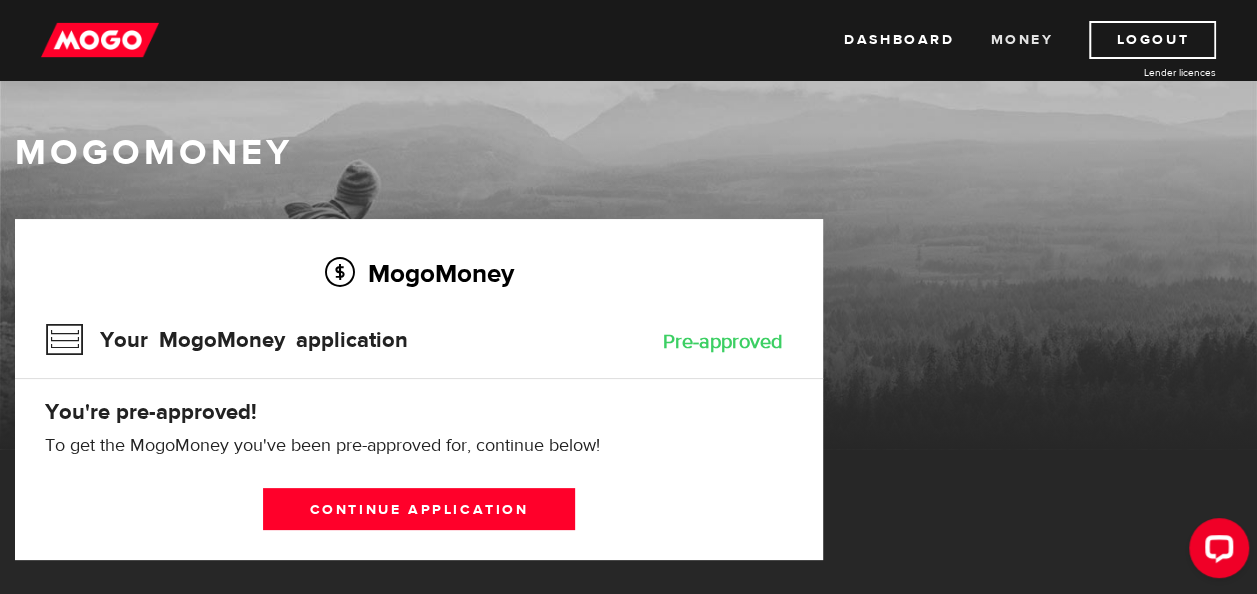 click on "Money" at bounding box center [1021, 40] 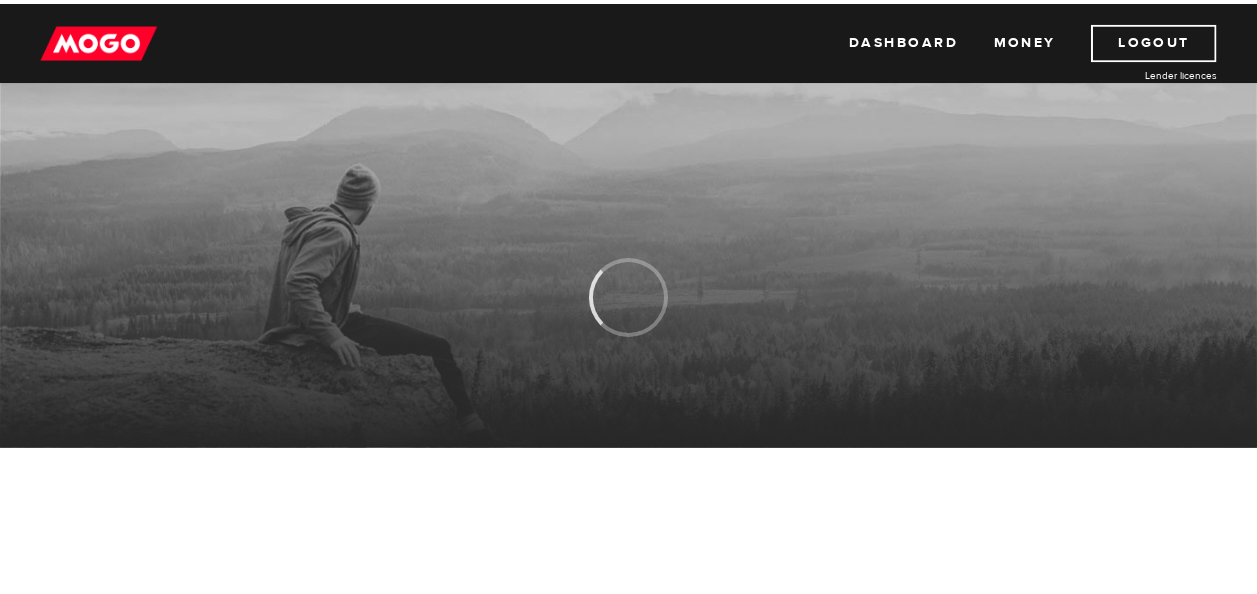scroll, scrollTop: 0, scrollLeft: 0, axis: both 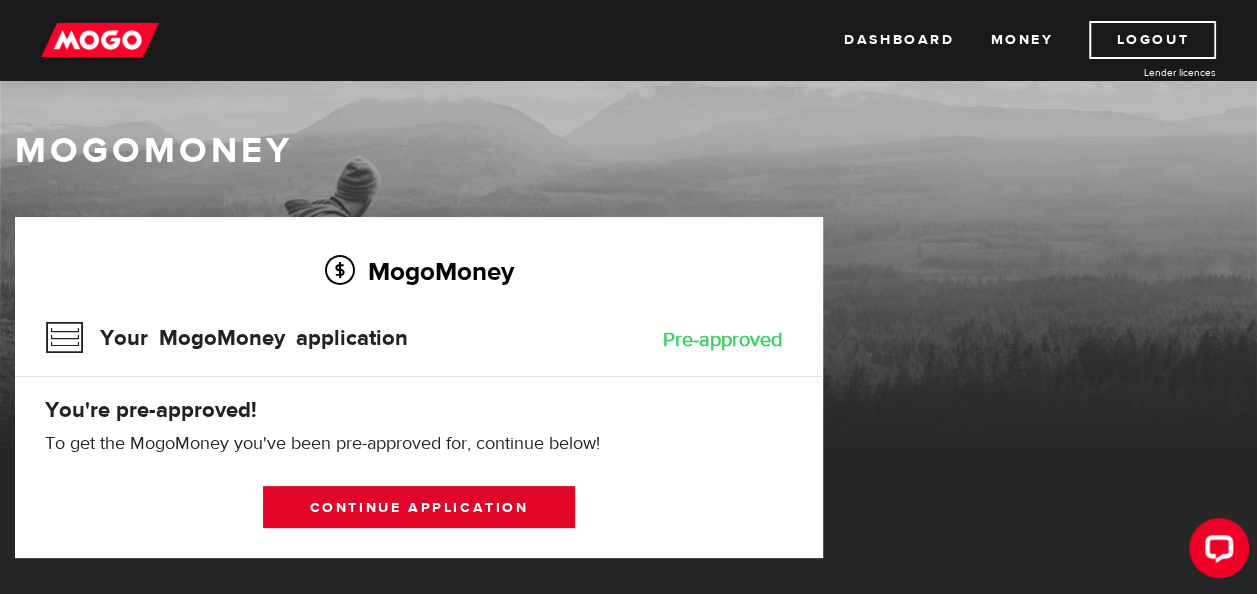 click on "Continue application" at bounding box center [419, 507] 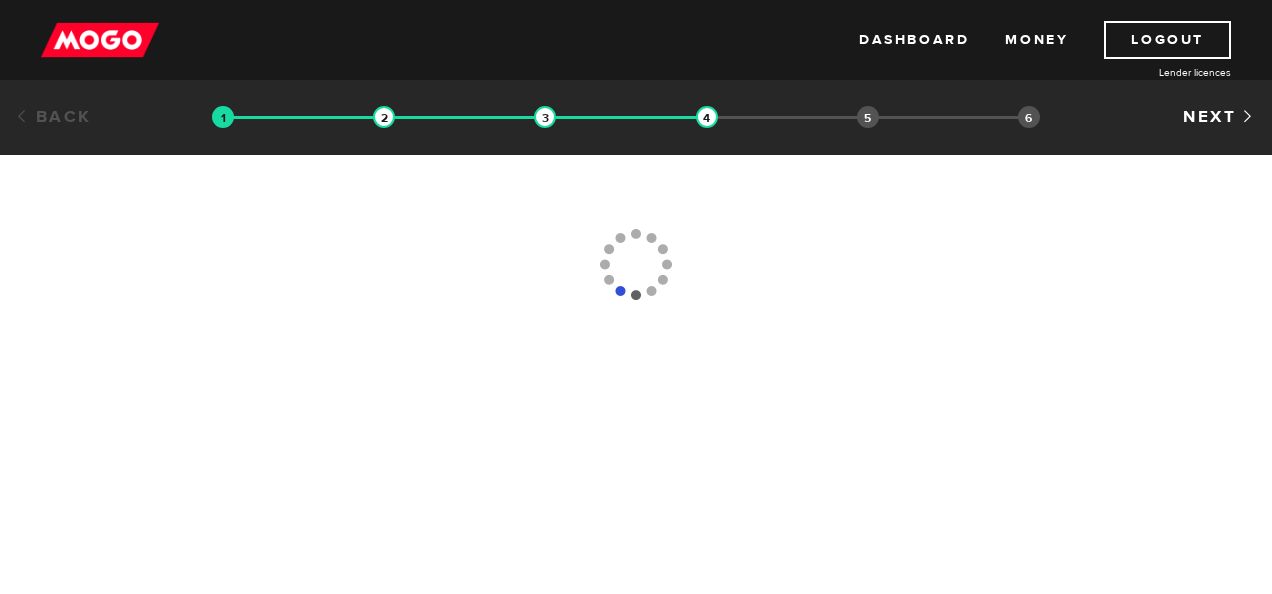 scroll, scrollTop: 0, scrollLeft: 0, axis: both 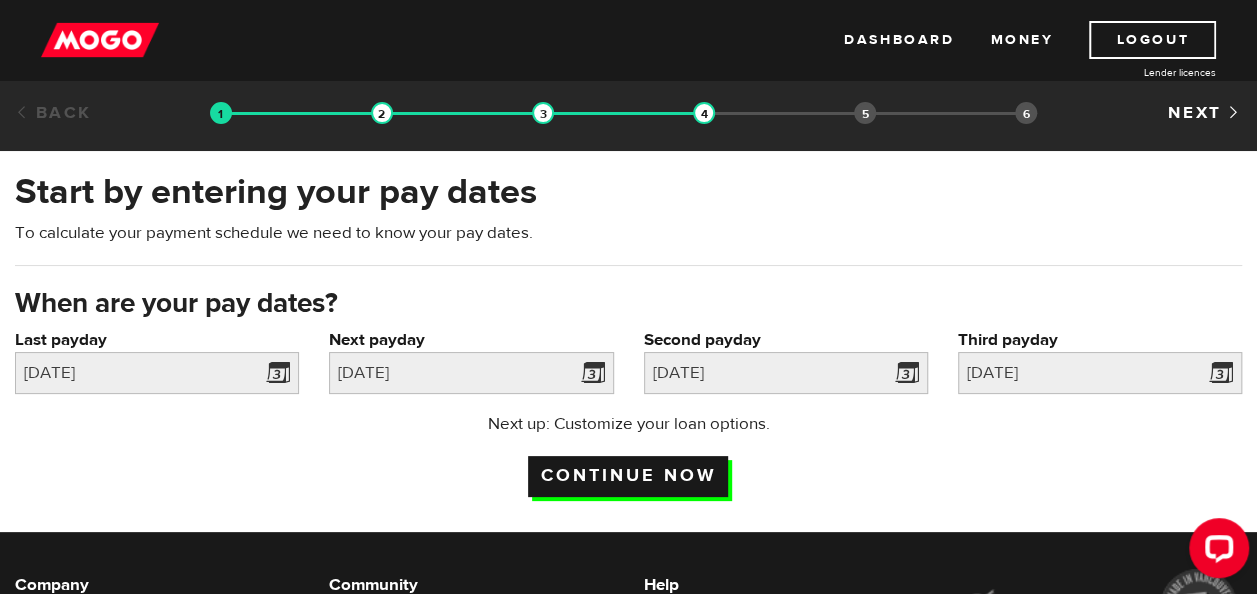 click on "Continue now" at bounding box center (628, 476) 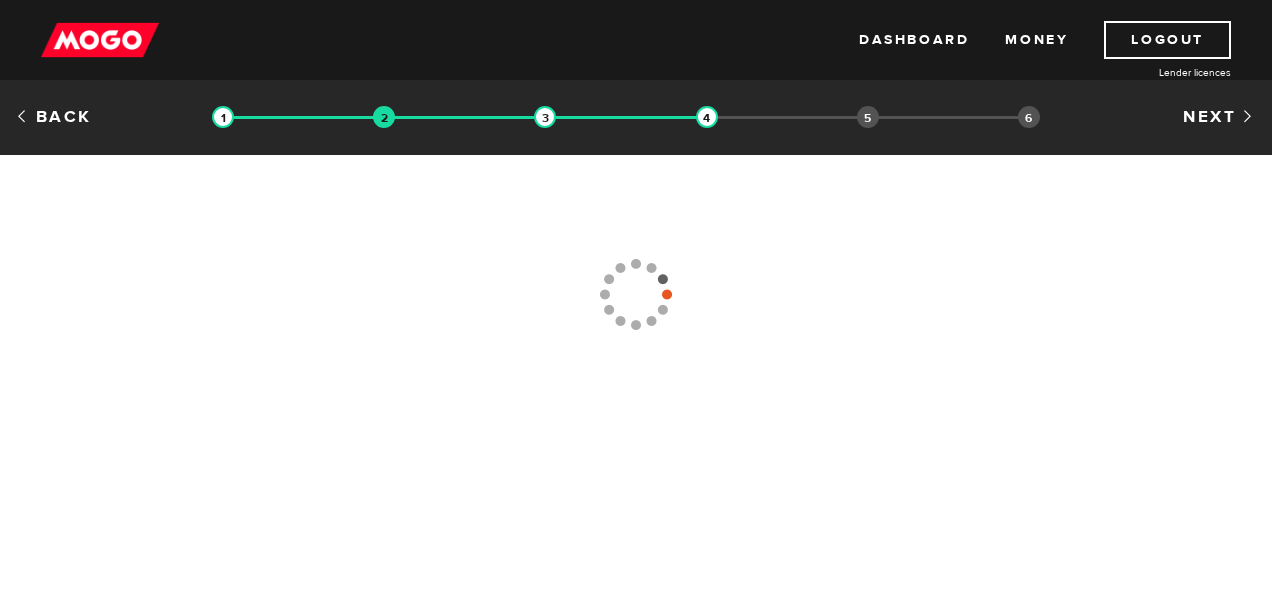 scroll, scrollTop: 0, scrollLeft: 0, axis: both 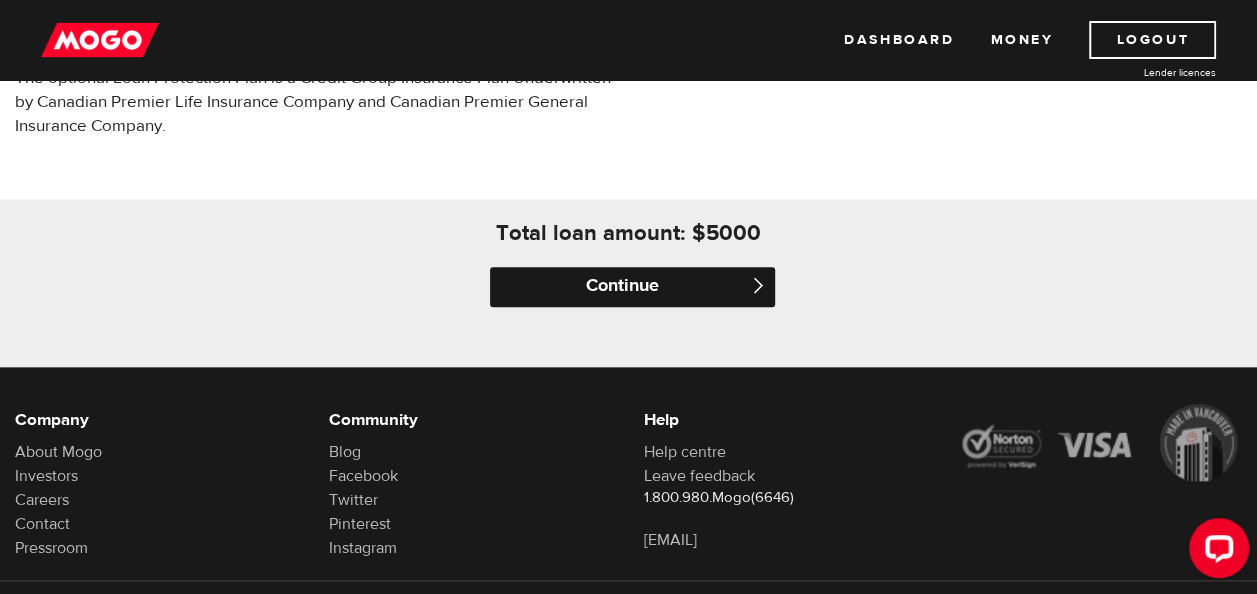 click on "Continue" at bounding box center (632, 287) 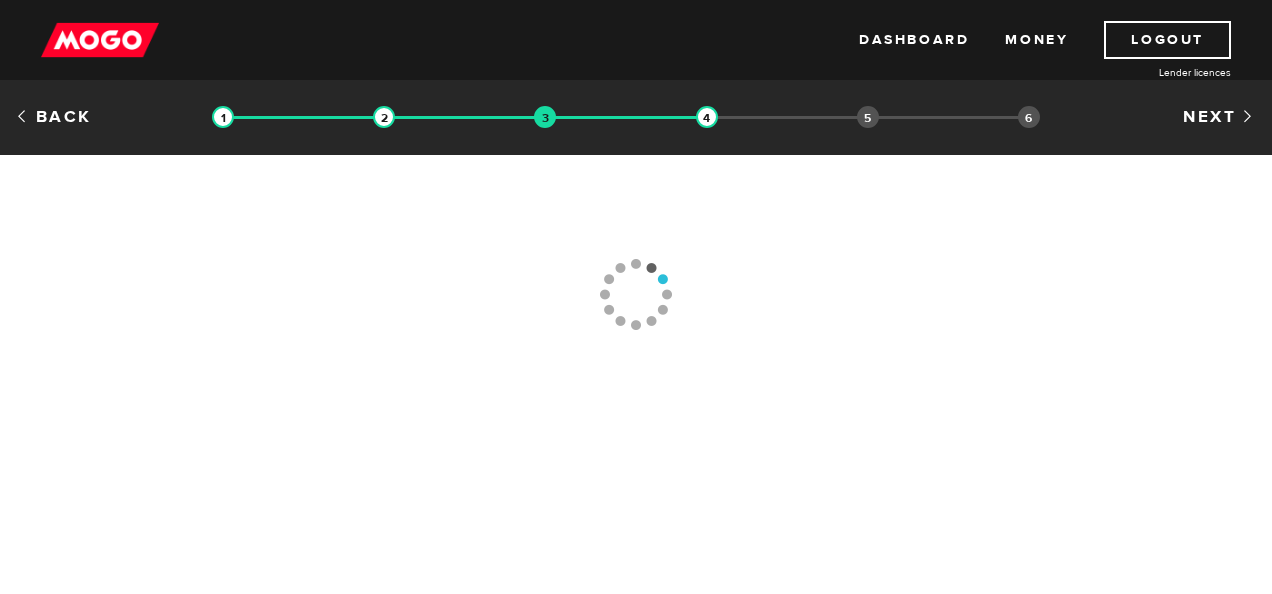 scroll, scrollTop: 0, scrollLeft: 0, axis: both 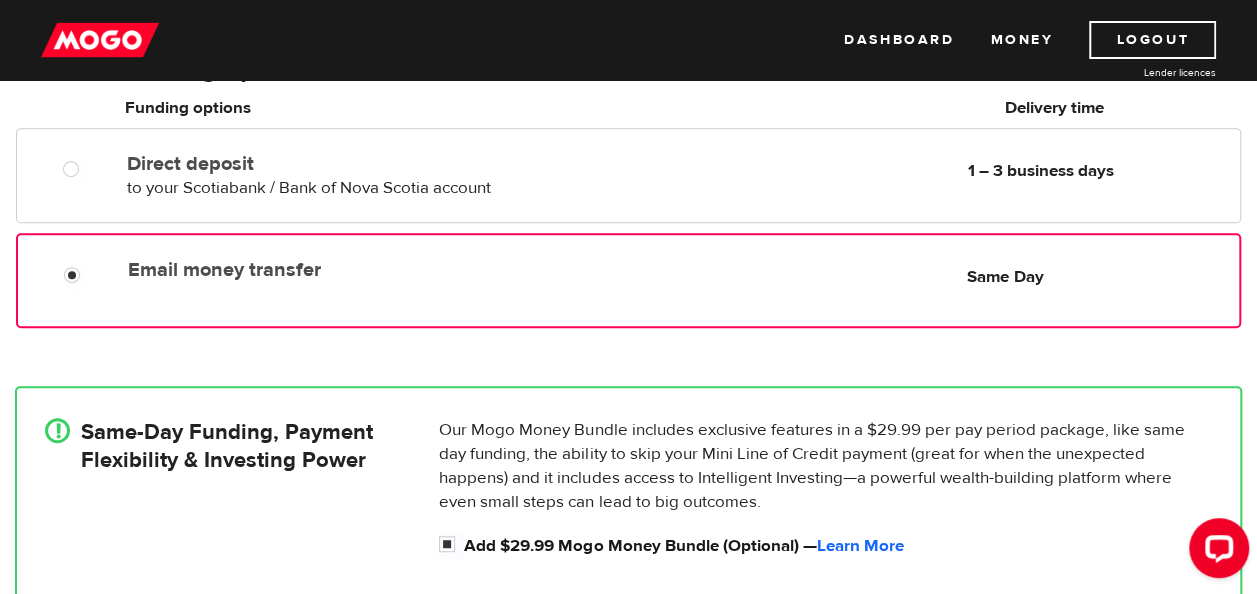 click on "Email money transfer" at bounding box center (353, 270) 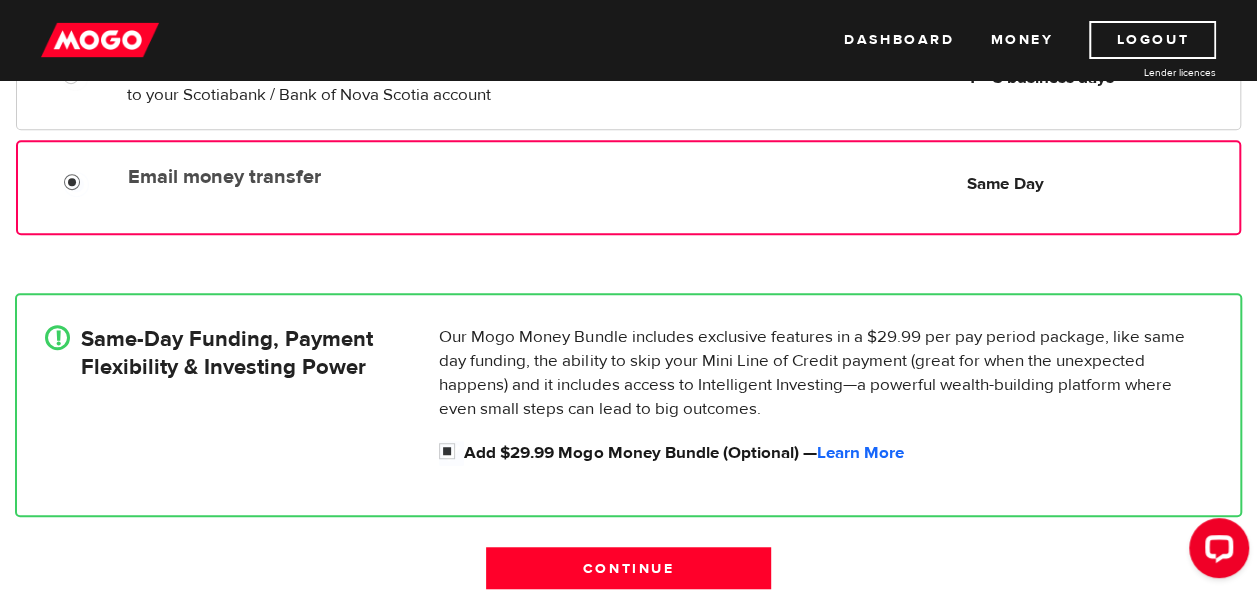 scroll, scrollTop: 515, scrollLeft: 0, axis: vertical 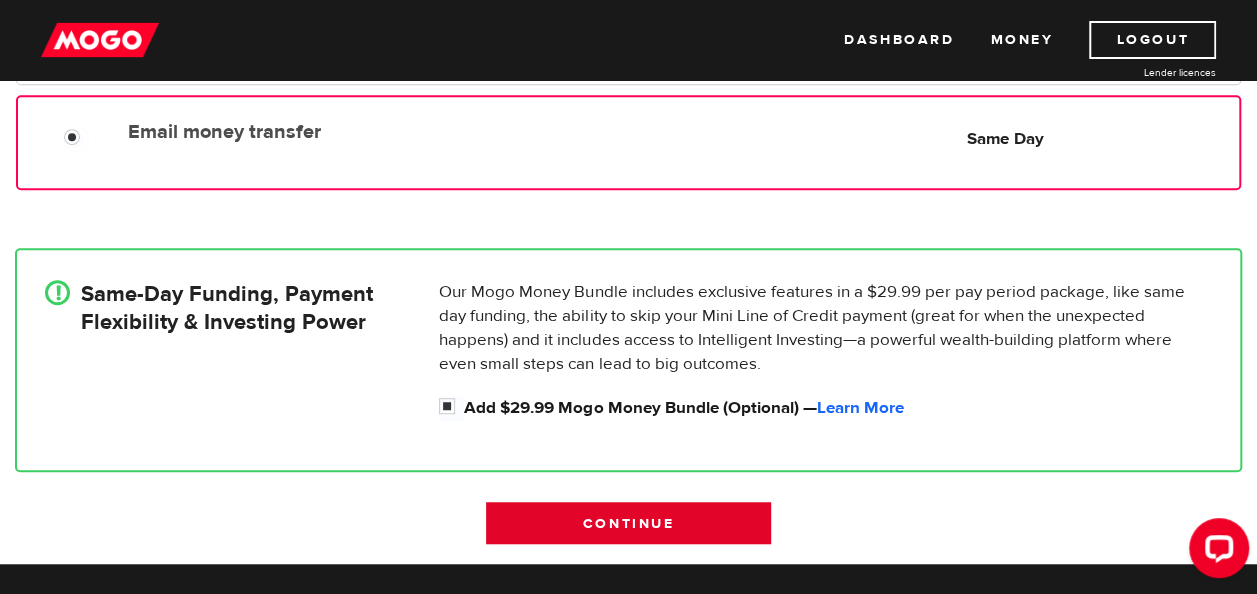click on "Continue" at bounding box center (628, 523) 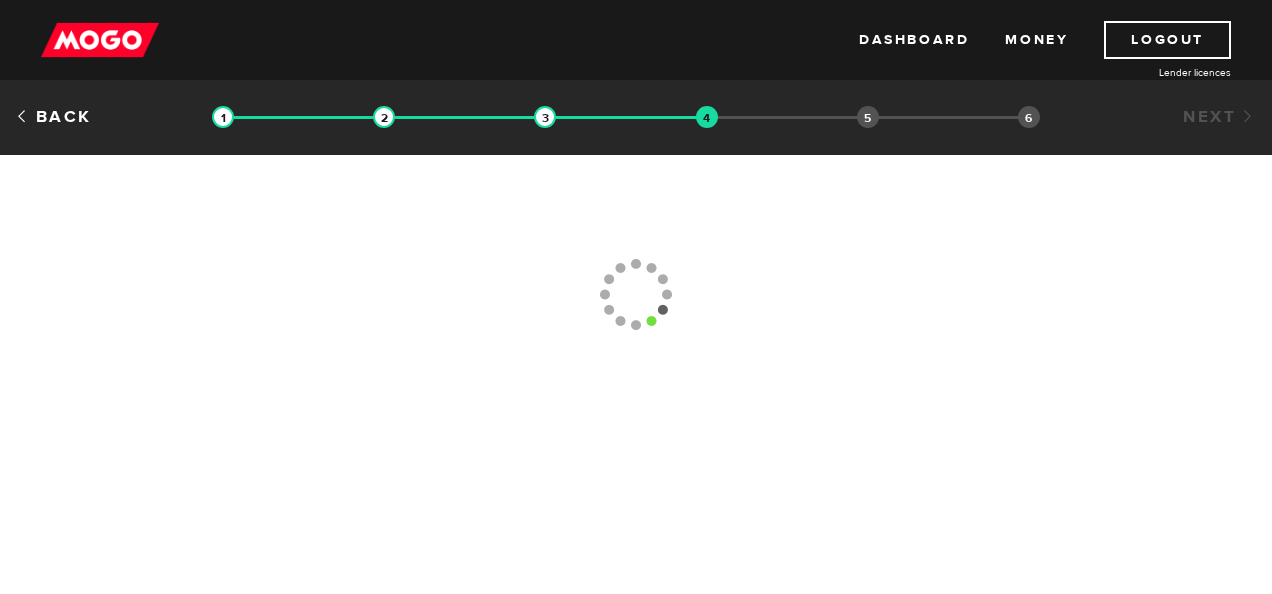 scroll, scrollTop: 0, scrollLeft: 0, axis: both 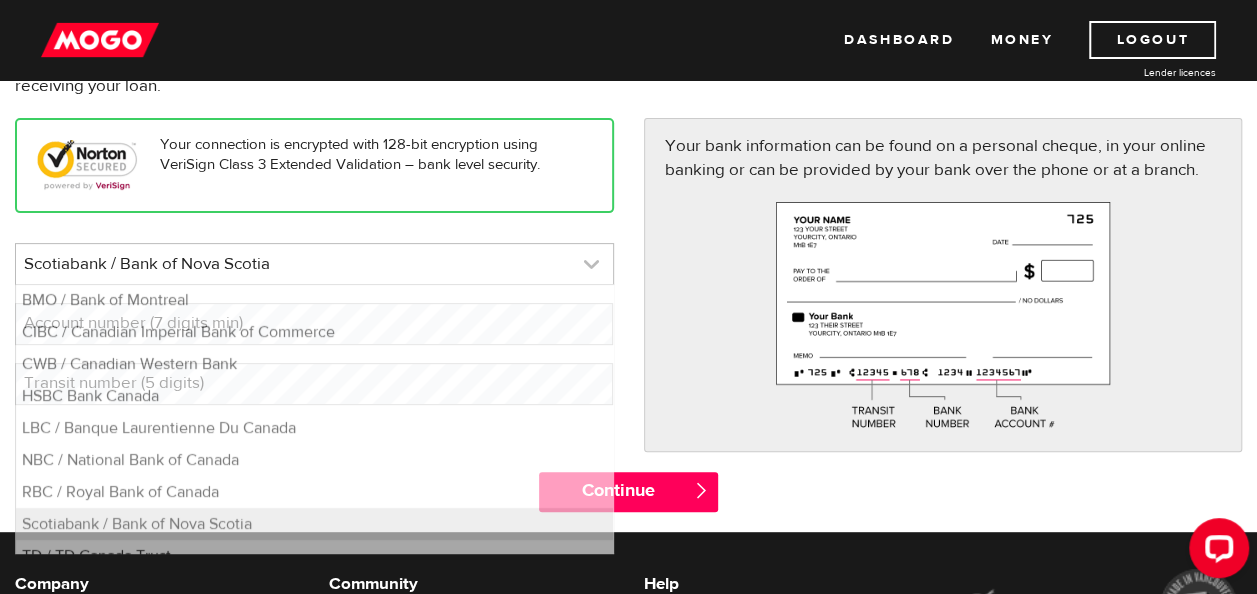 click at bounding box center (314, 264) 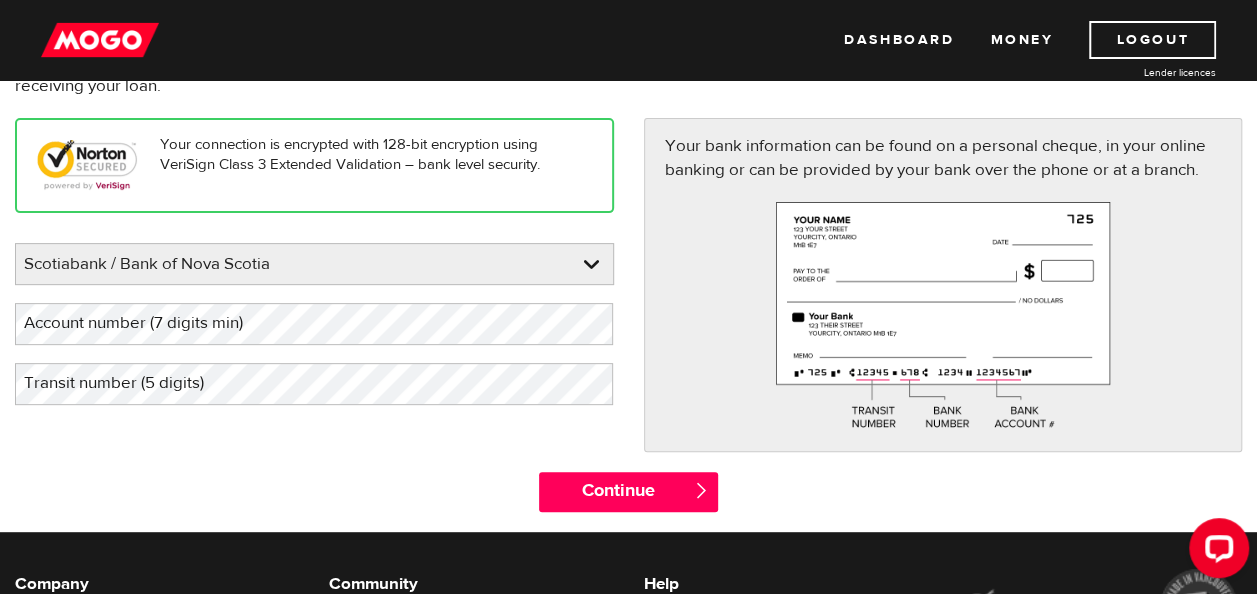 click on "Account number (7 digits min)" at bounding box center [149, 323] 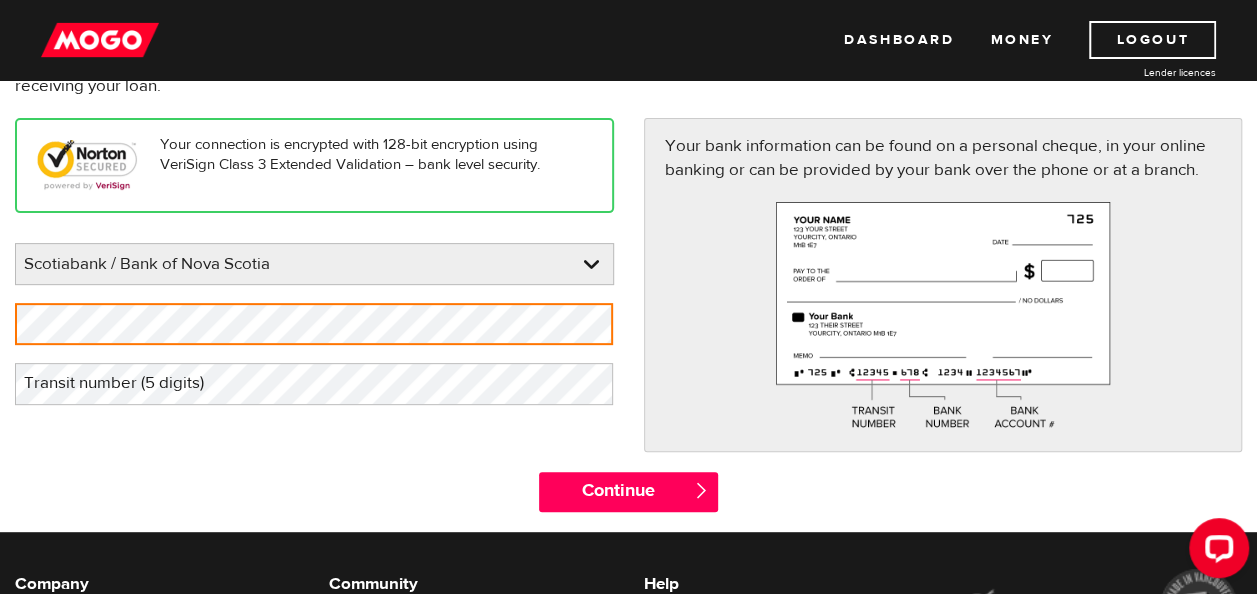 click on "Transit number (5 digits)" at bounding box center (130, 383) 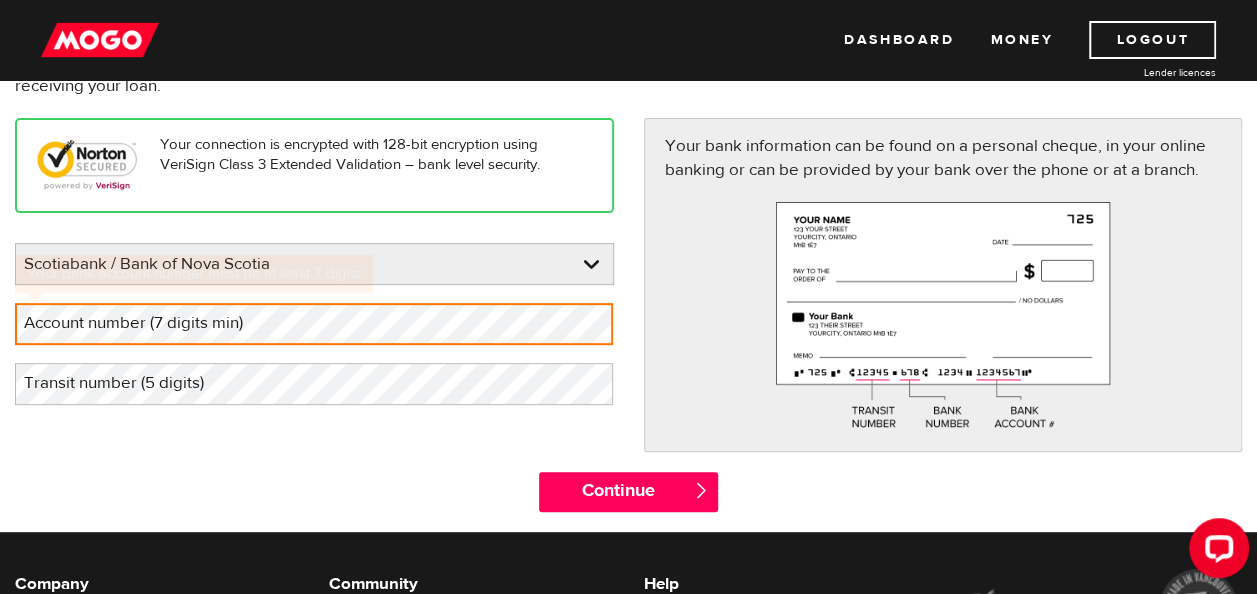 click on "Transit number (5 digits)" at bounding box center (130, 383) 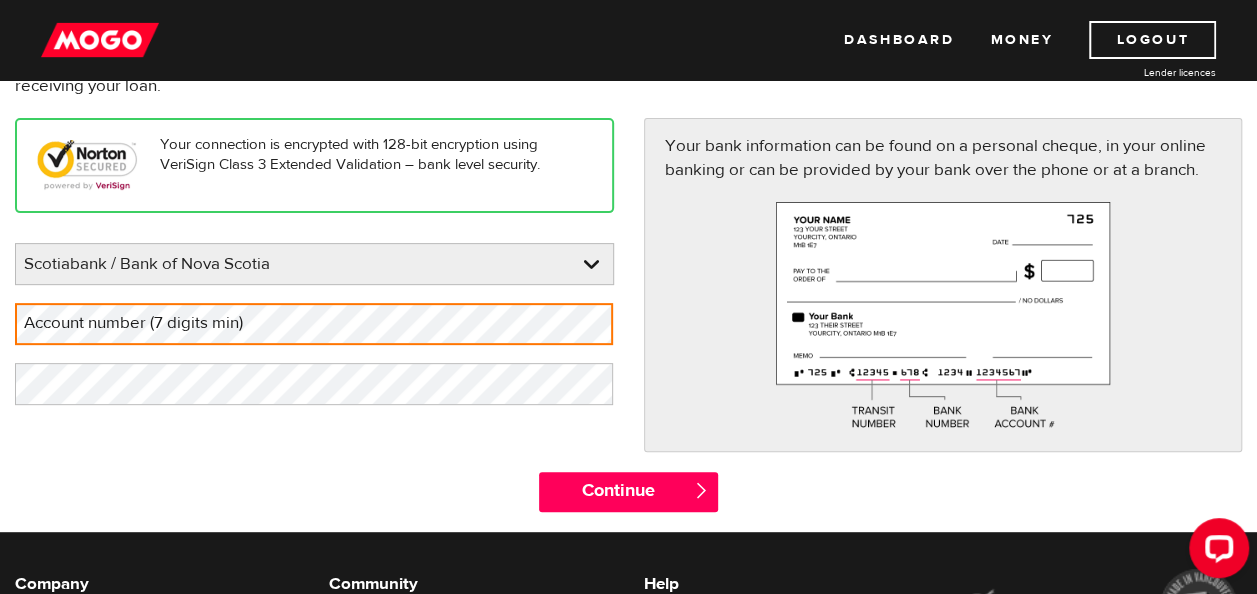 click on "Account number (7 digits min)" at bounding box center [149, 323] 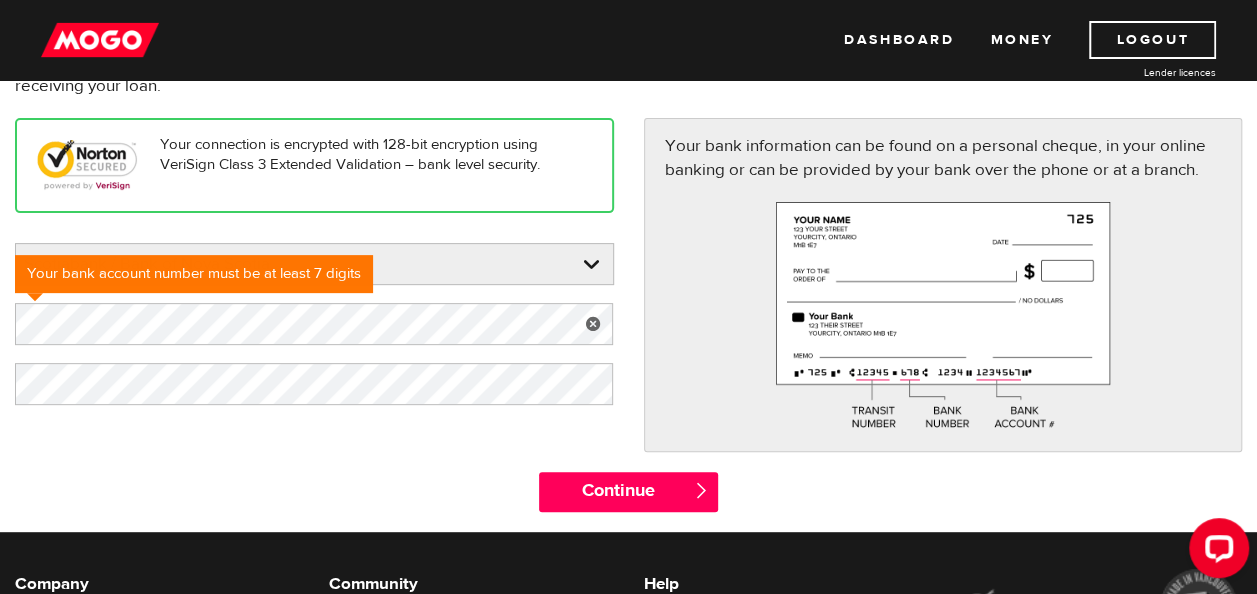 click on "Your connection is encrypted with 128-bit encryption using VeriSign Class 3 Extended Validation – bank level security. Please enter your bank Scotiabank / Bank of Nova Scotia BMO / Bank of Montreal
CIBC / Canadian Imperial Bank of Commerce
CWB / Canadian Western Bank
HSBC Bank Canada
LBC / Banque Laurentienne Du Canada
NBC / National Bank of Canada
RBC / Royal Bank of Canada
Scotiabank / Bank of Nova Scotia
TD / TD Canada Trust
1st Choice Savings & Credit Union
Other
Abn Amro Bank Nv
Acadian Credit Union
Accelerate Financial
Accent Credit Union
Access Credit Union
Achieva Financial
Adjala Credit Union
Advance Savings Credit Union
Advantage Credit Union
Advantage Online - Central Credit Union
AGF Trust Company
Airline Financial Credit Union
Alberta Treasury Branches
Aldergrove Credit Union
All Trans Financial Servs. Credit Union
Alliance Caisses Pop. De L'Ontario
Alterna Savings and Credit Union
Amaranth Credit Union
Amex Bank of Canada" at bounding box center (628, 295) 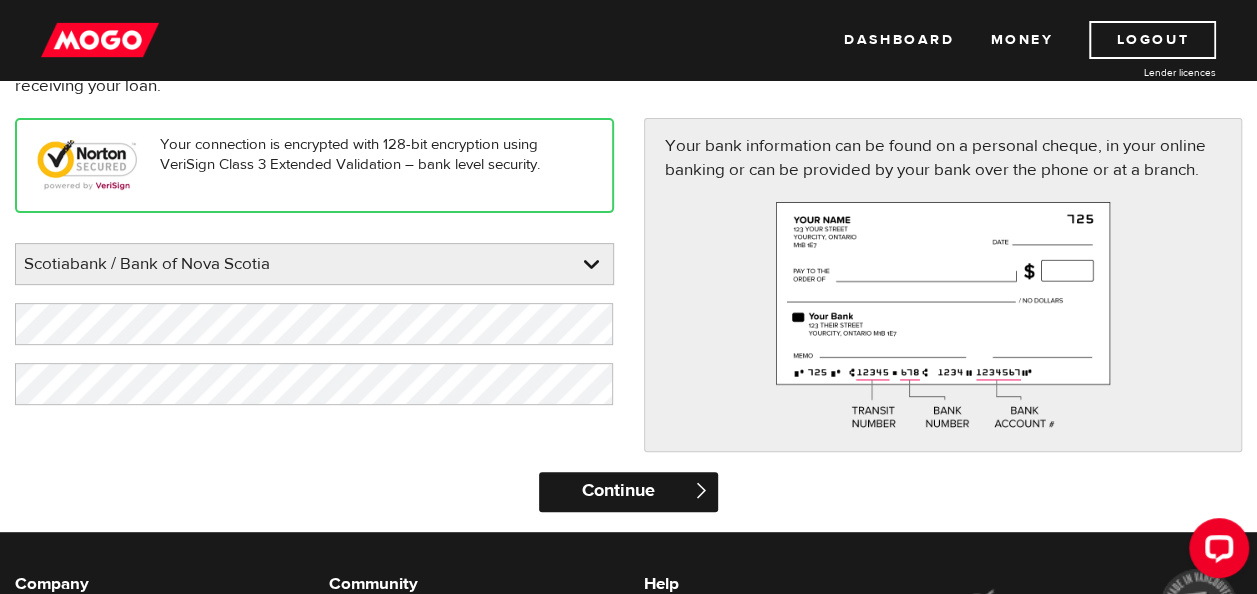 click on "Continue" at bounding box center [629, 492] 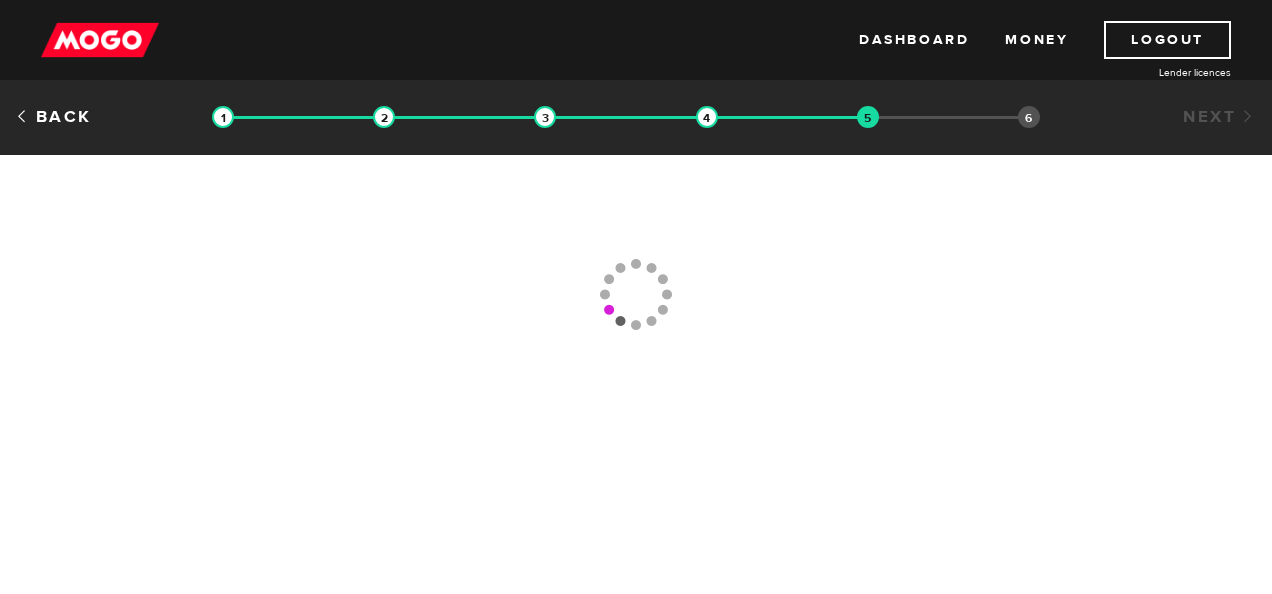 scroll, scrollTop: 0, scrollLeft: 0, axis: both 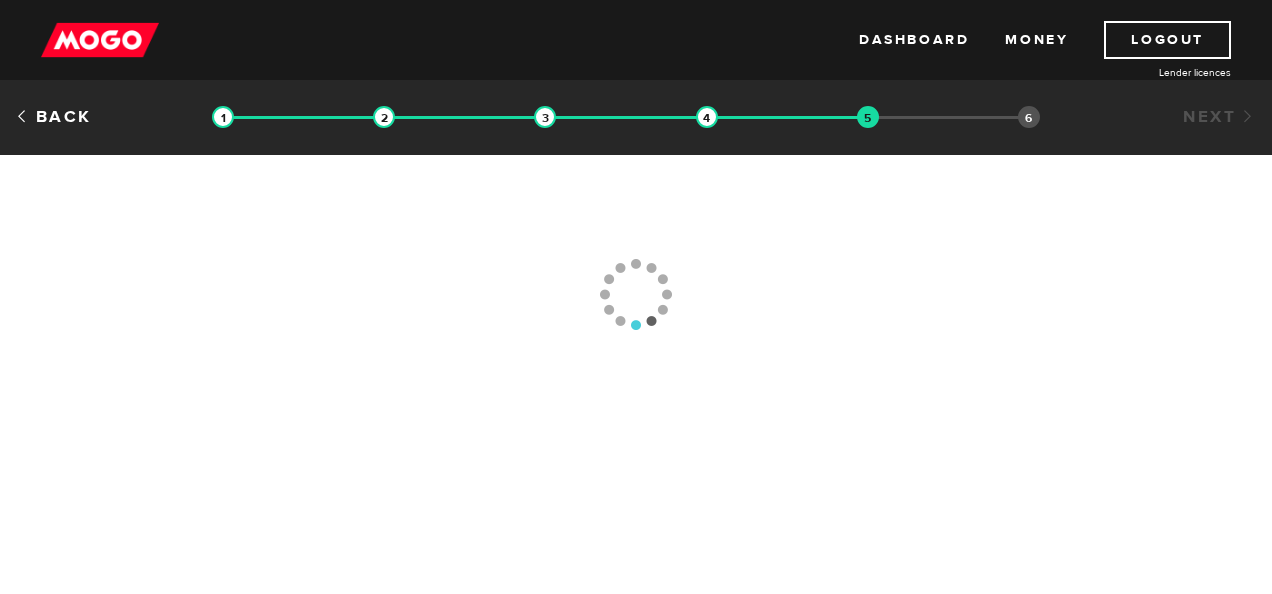 type 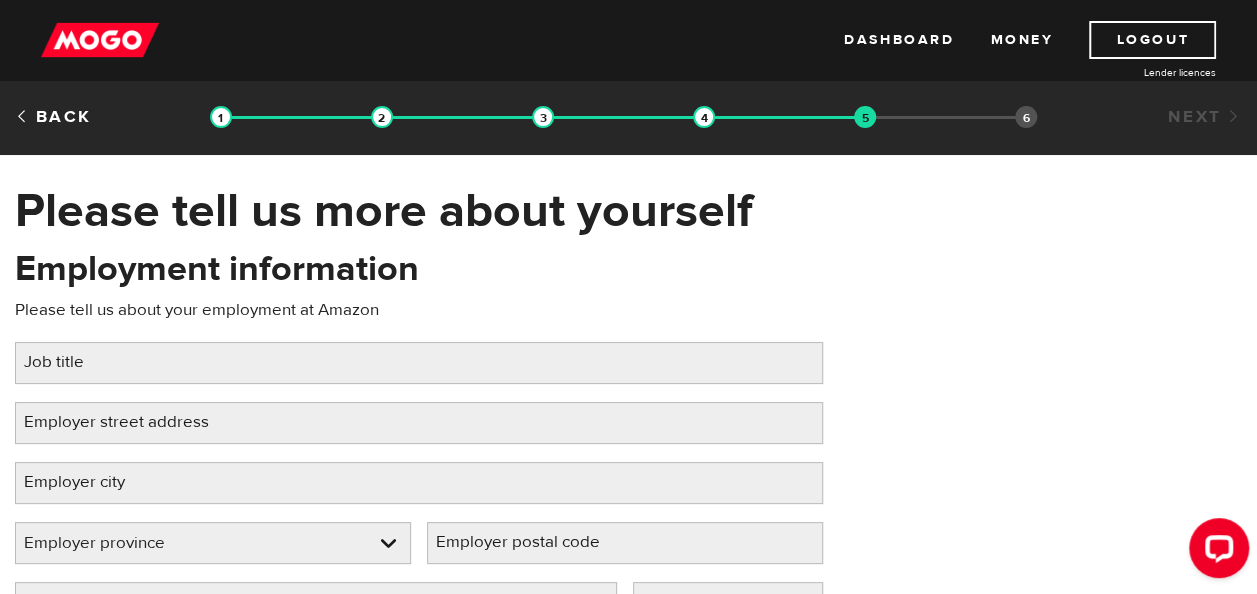 scroll, scrollTop: 0, scrollLeft: 0, axis: both 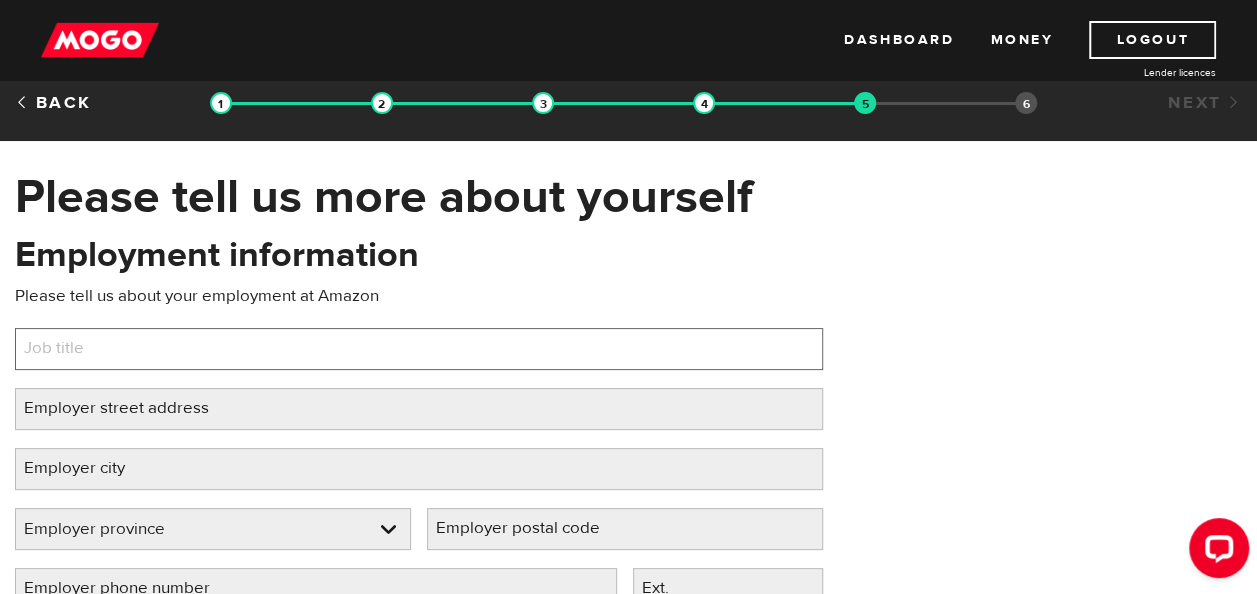 click on "Job title" at bounding box center (419, 349) 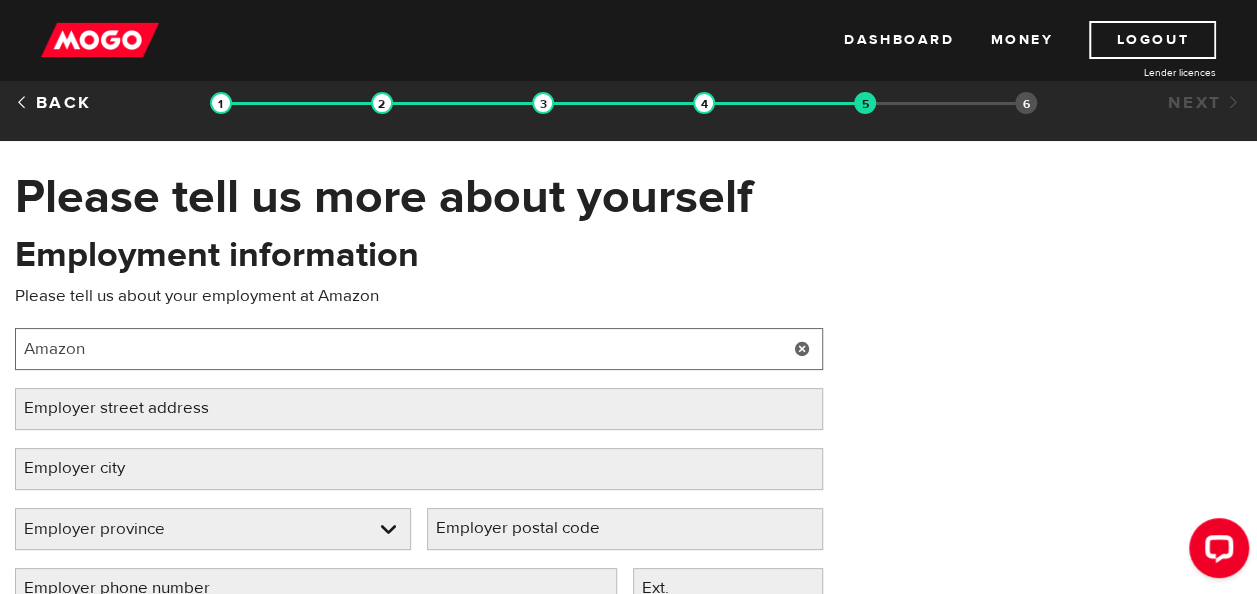 type on "Amazon" 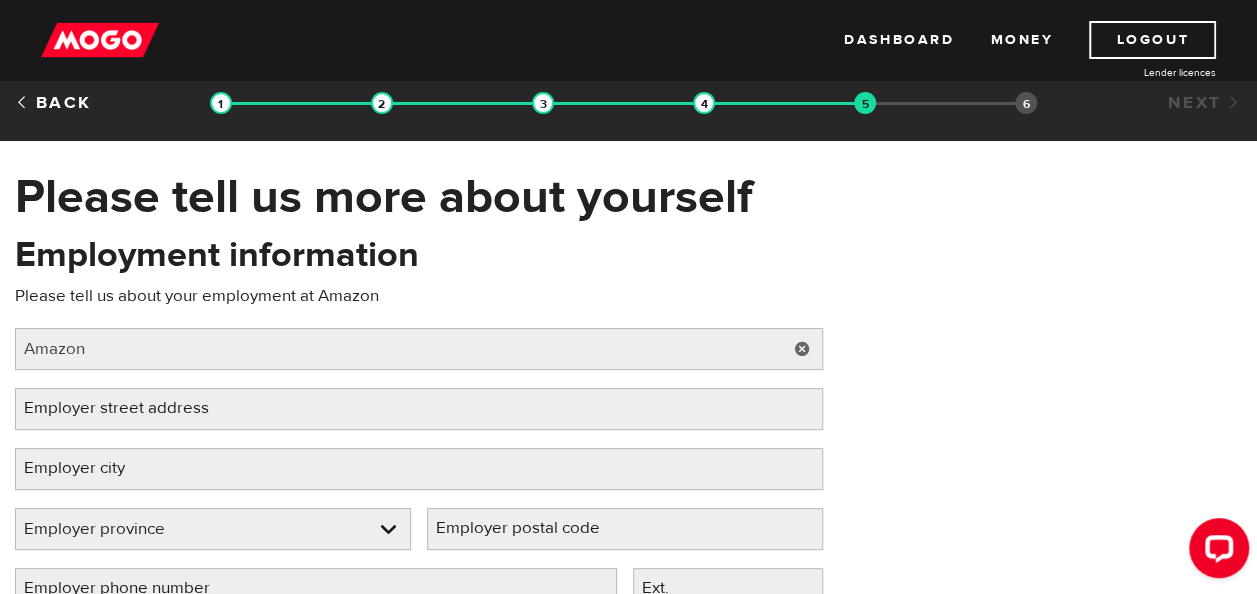 click on "Employer street address" at bounding box center (132, 408) 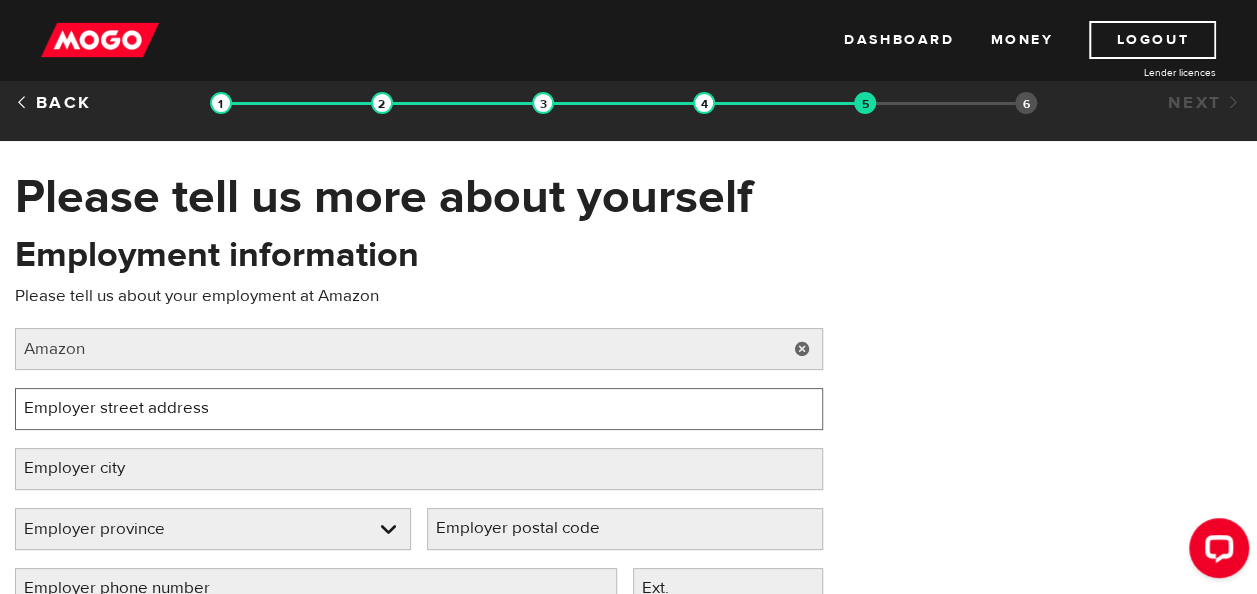 click on "Employer street address" at bounding box center (419, 409) 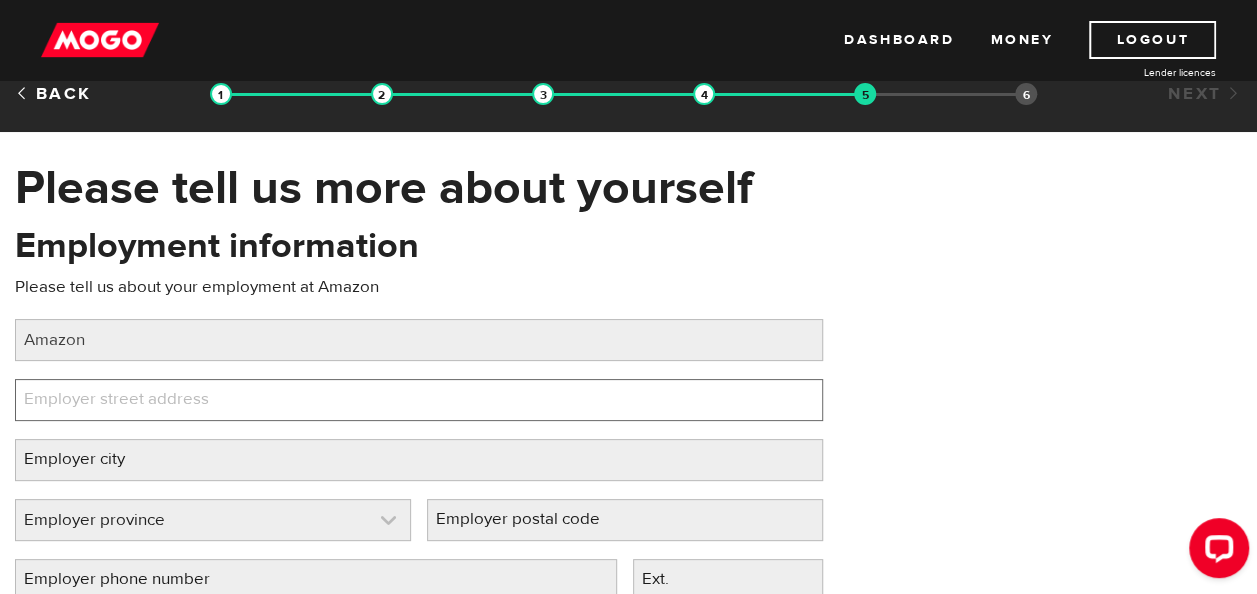 scroll, scrollTop: 24, scrollLeft: 0, axis: vertical 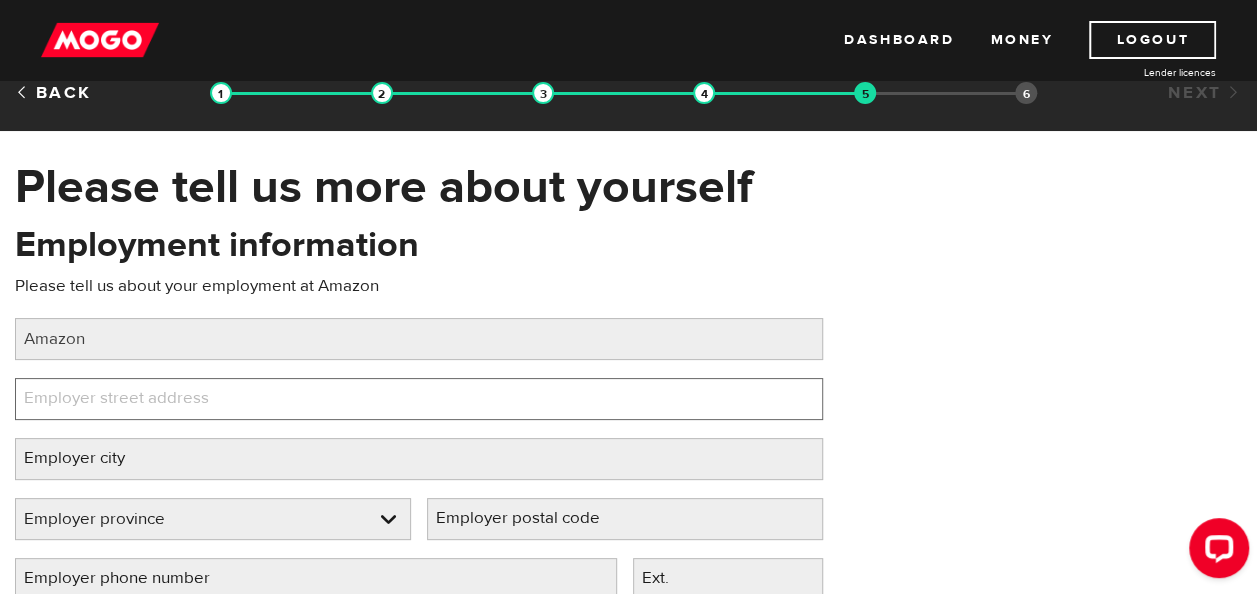 click on "Employer street address" at bounding box center (419, 399) 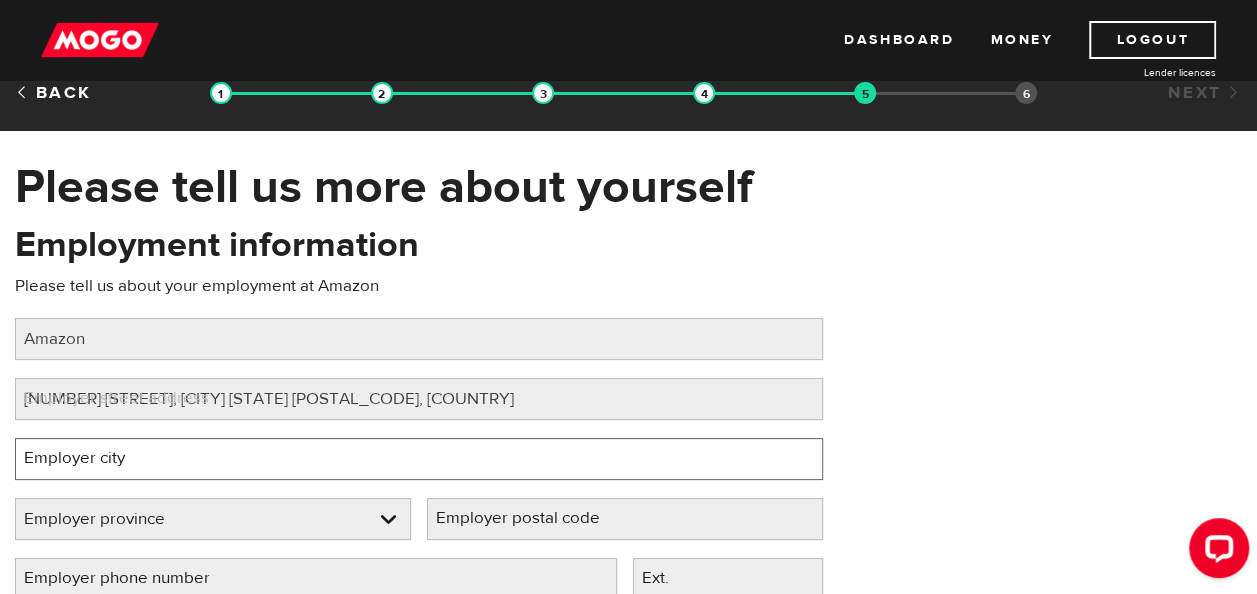 type on "Brampton" 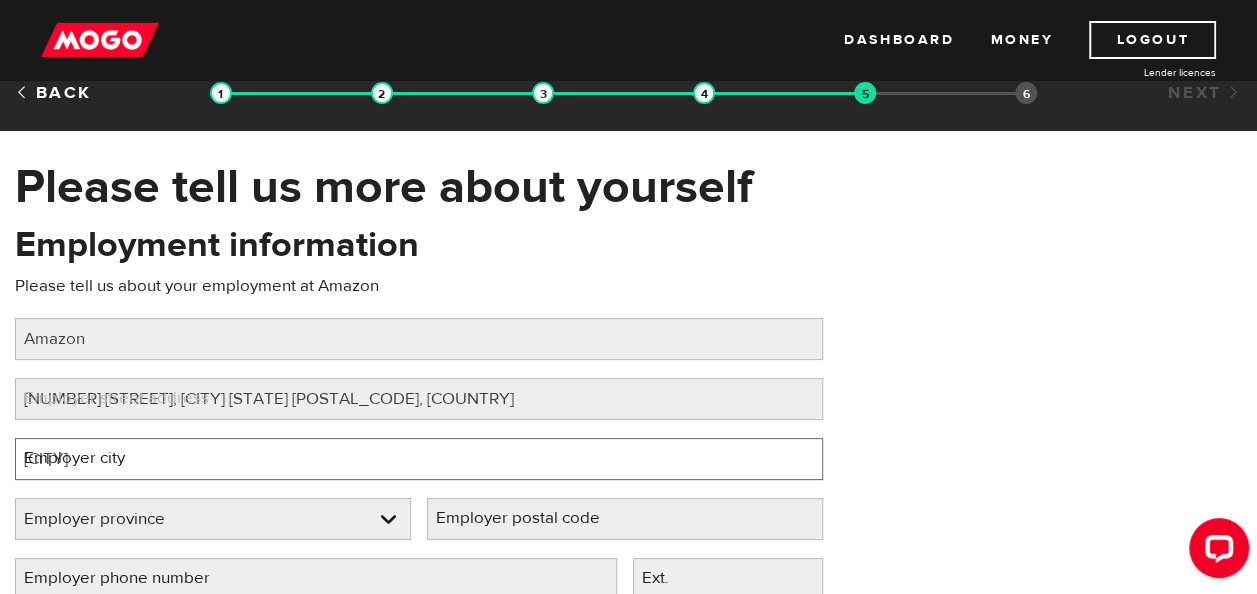 select on "ON" 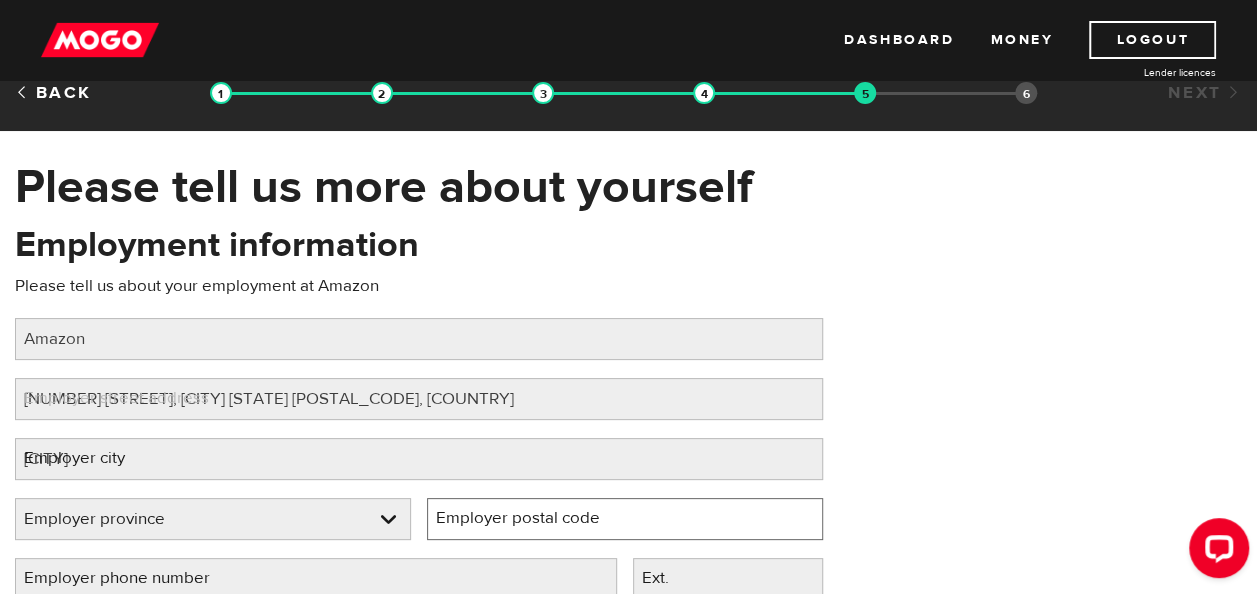 type on "L7A 3V2" 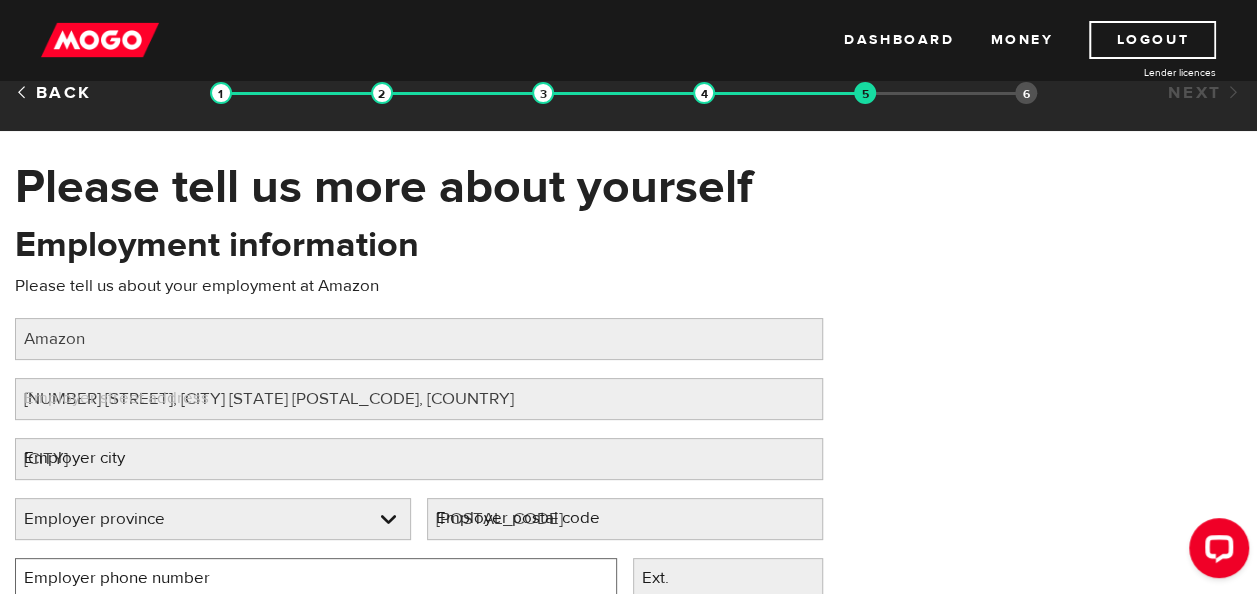 type on "(437) 577-7500" 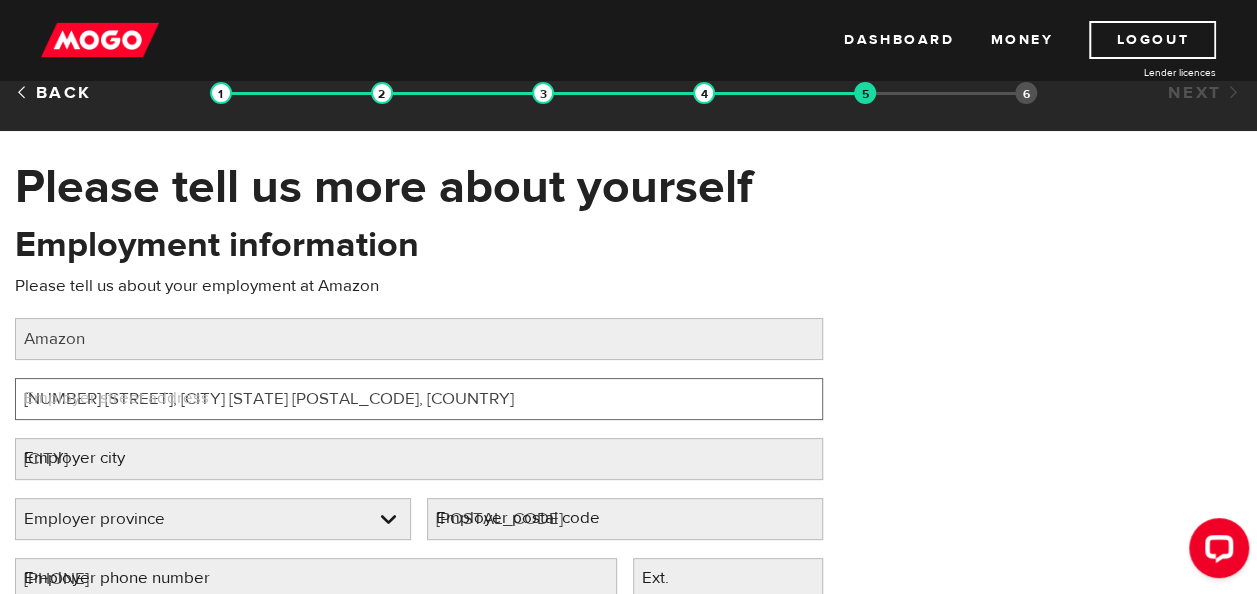 select on "ON" 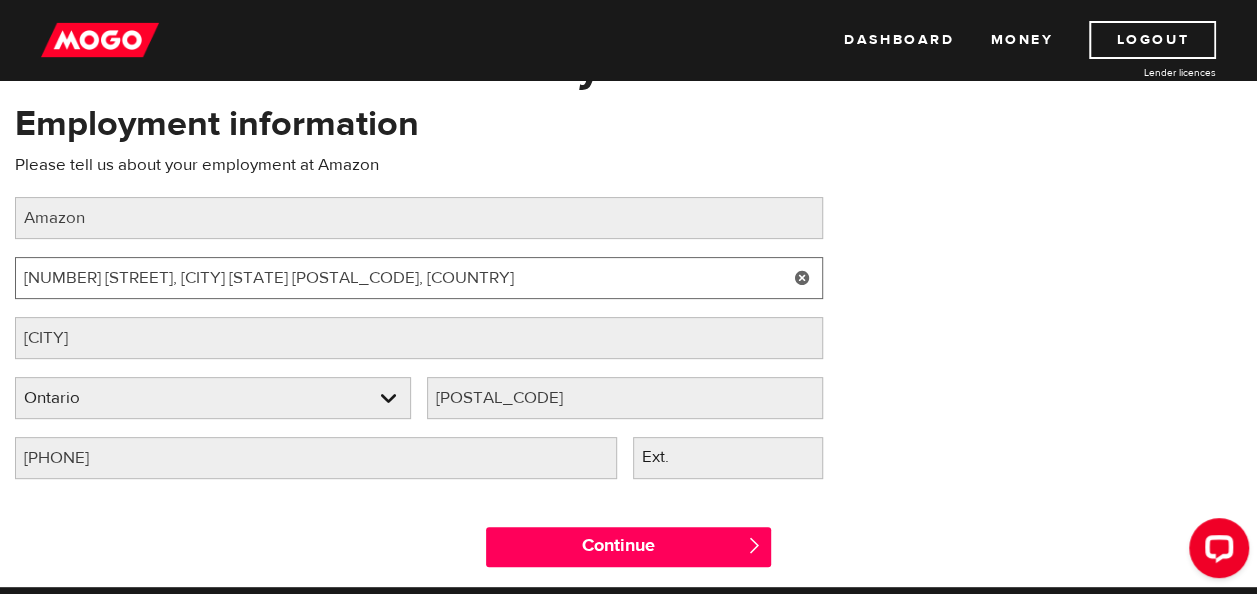 scroll, scrollTop: 150, scrollLeft: 0, axis: vertical 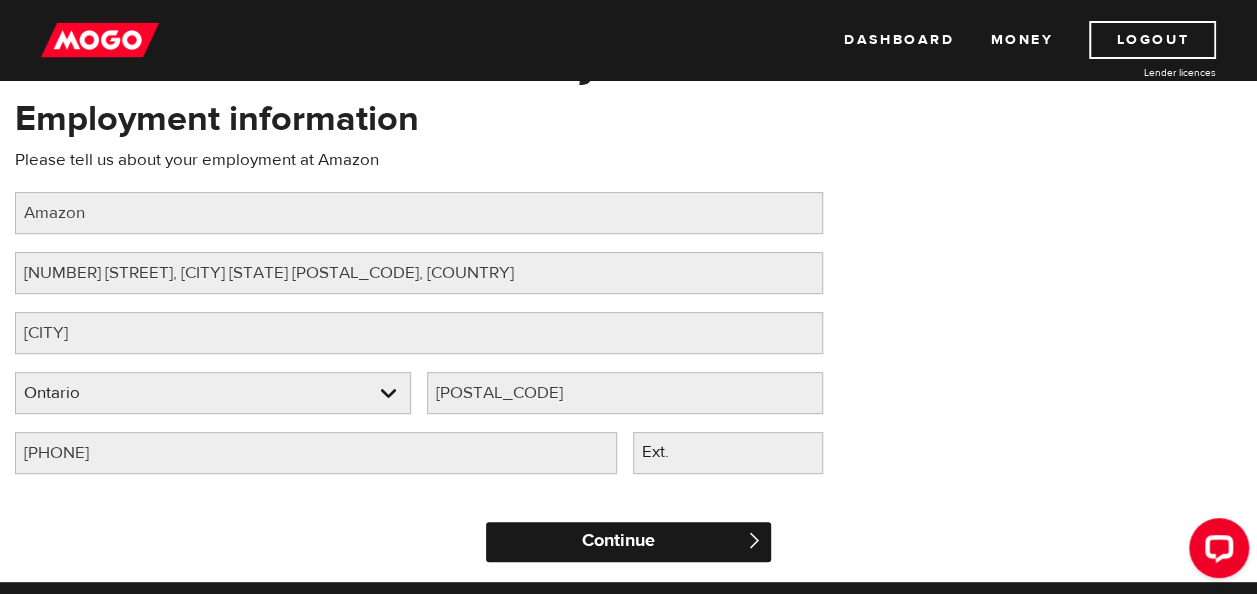 click on "Continue" at bounding box center [628, 542] 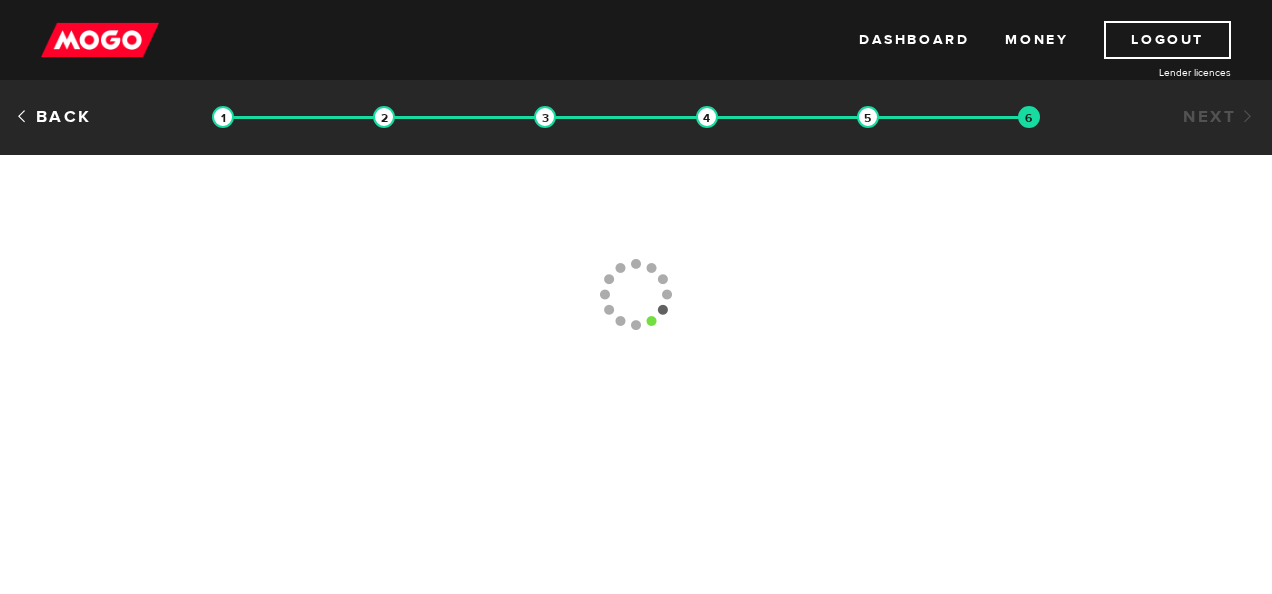 scroll, scrollTop: 0, scrollLeft: 0, axis: both 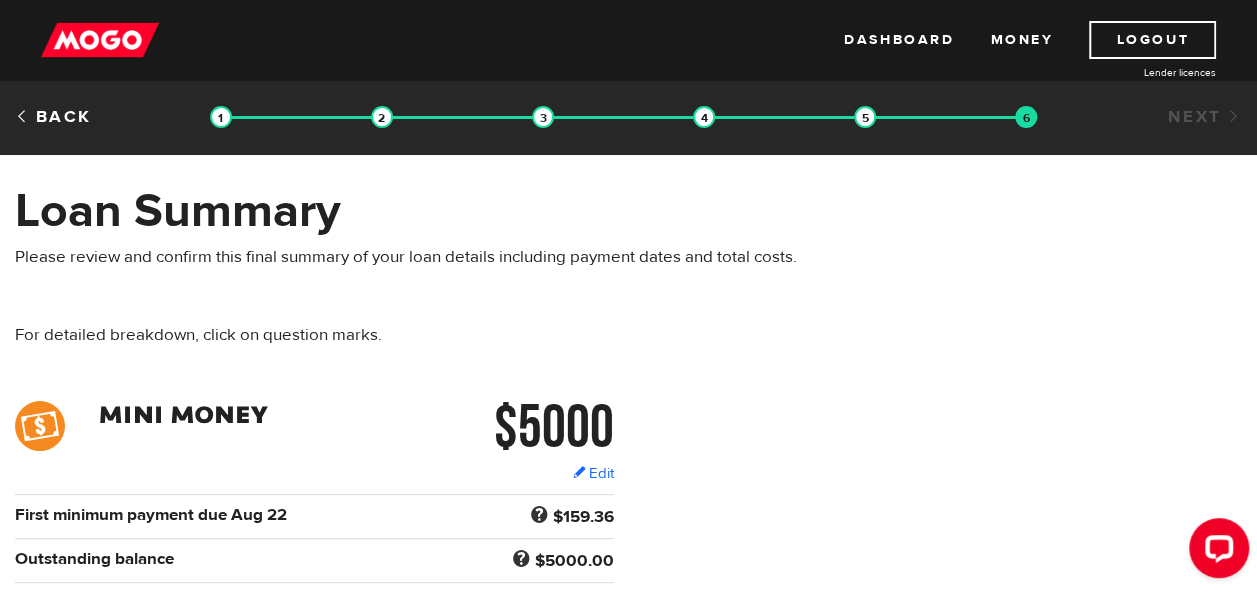 drag, startPoint x: 18, startPoint y: 254, endPoint x: 592, endPoint y: 307, distance: 576.44165 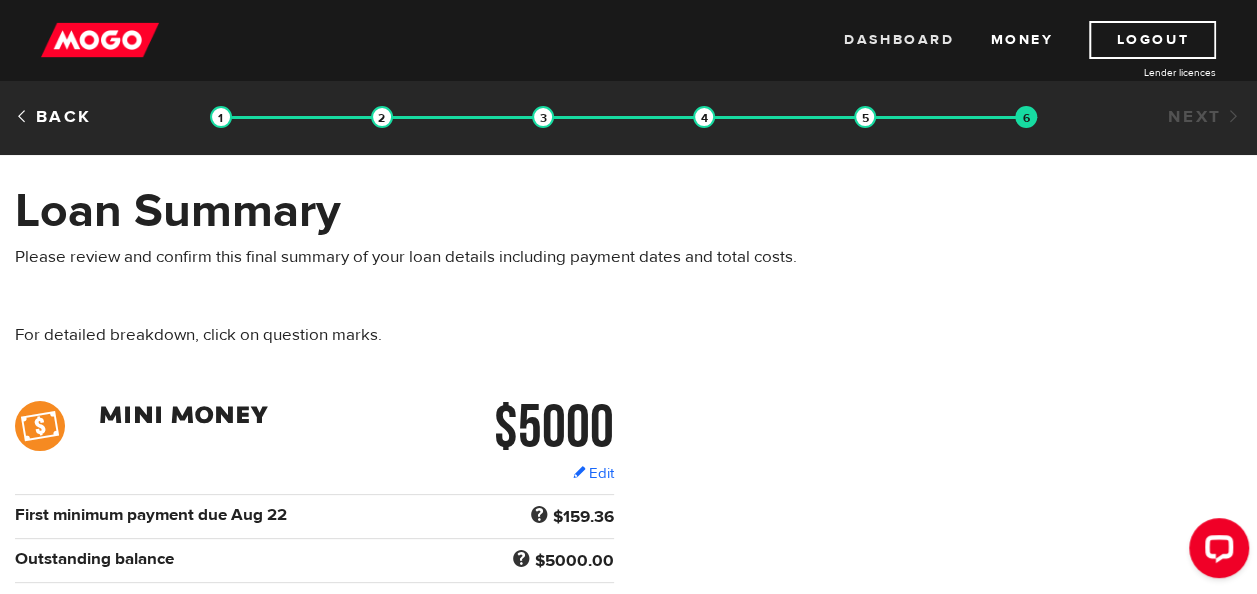 click on "Dashboard" at bounding box center (899, 40) 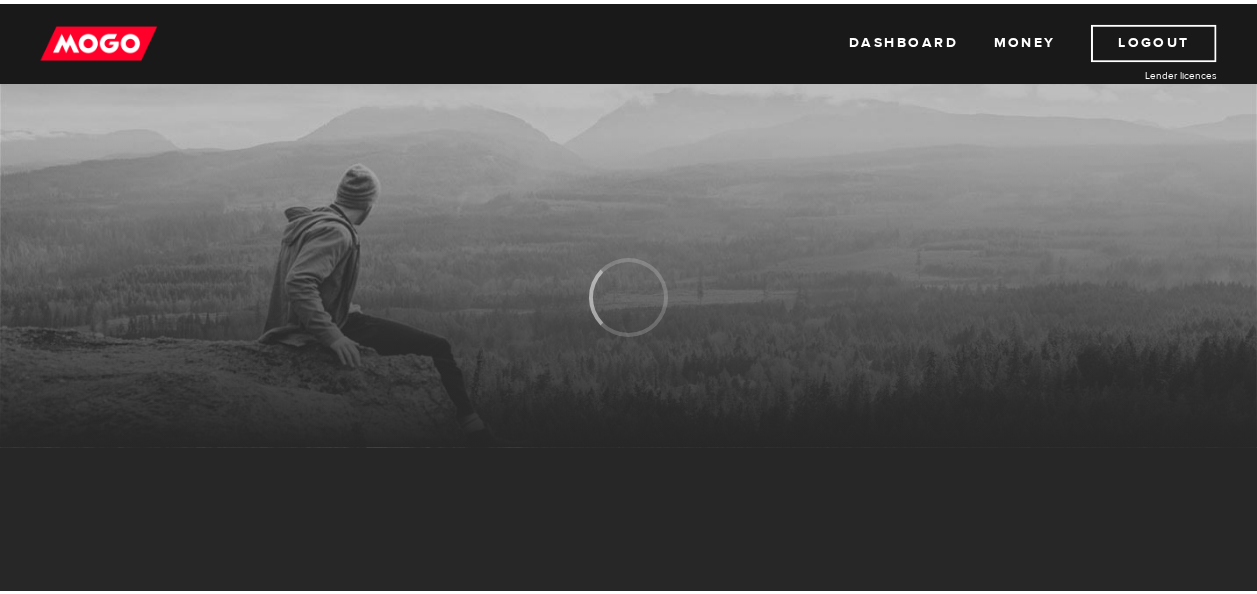 scroll, scrollTop: 0, scrollLeft: 0, axis: both 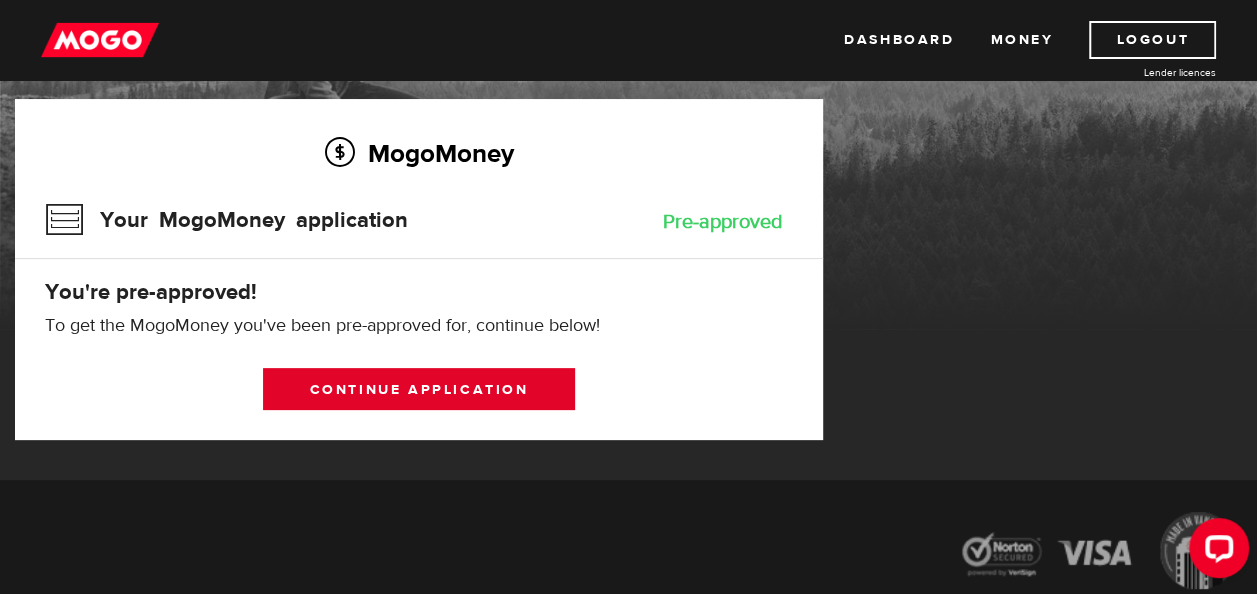 click on "Continue application" at bounding box center (419, 389) 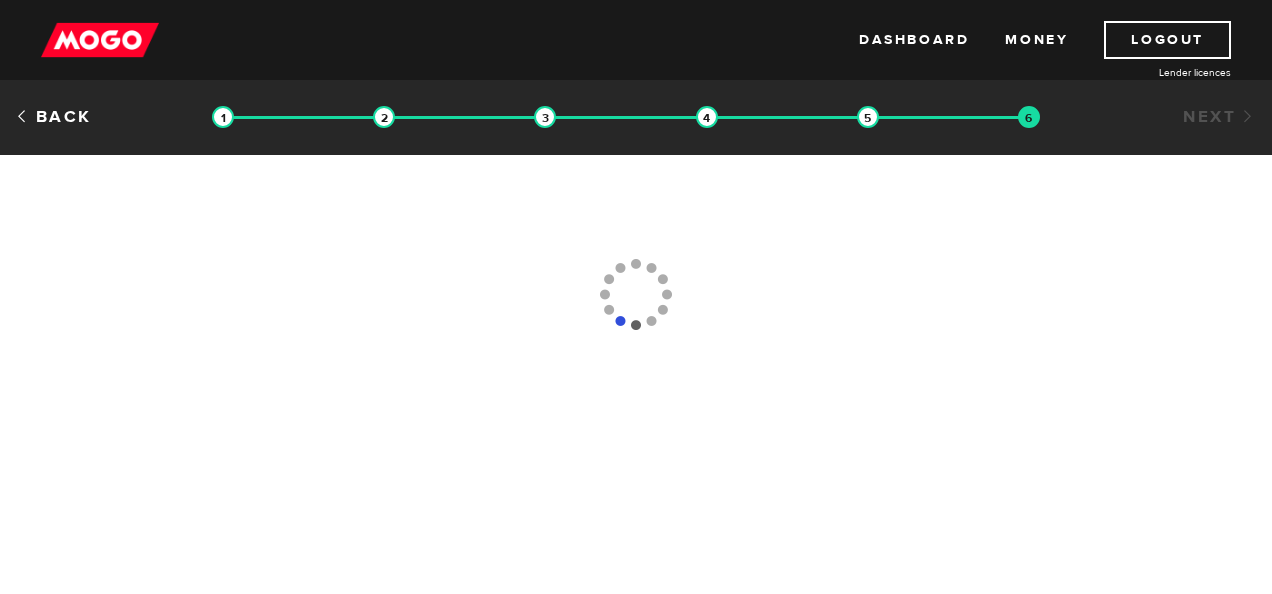 scroll, scrollTop: 0, scrollLeft: 0, axis: both 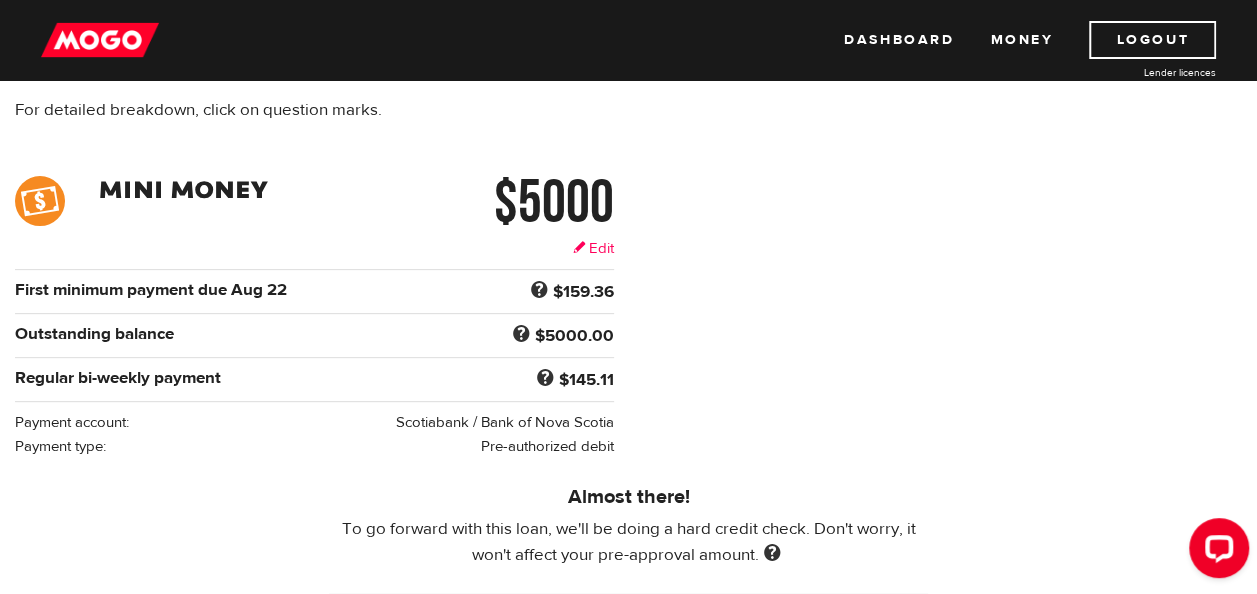 click on "Edit" at bounding box center [593, 248] 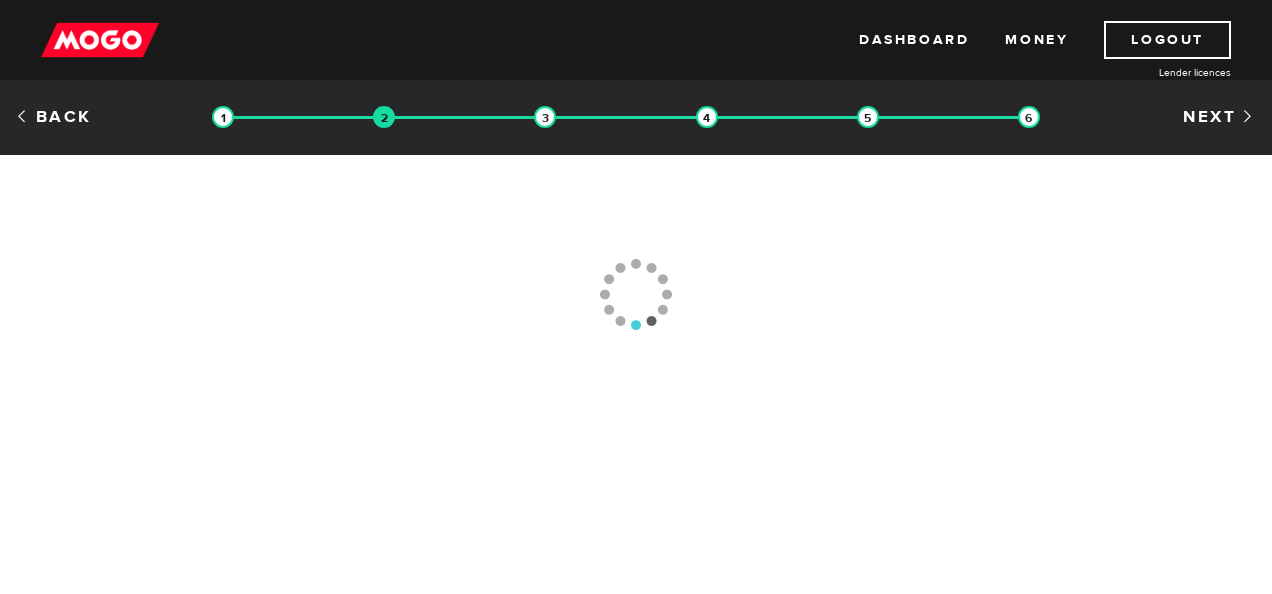 scroll, scrollTop: 0, scrollLeft: 0, axis: both 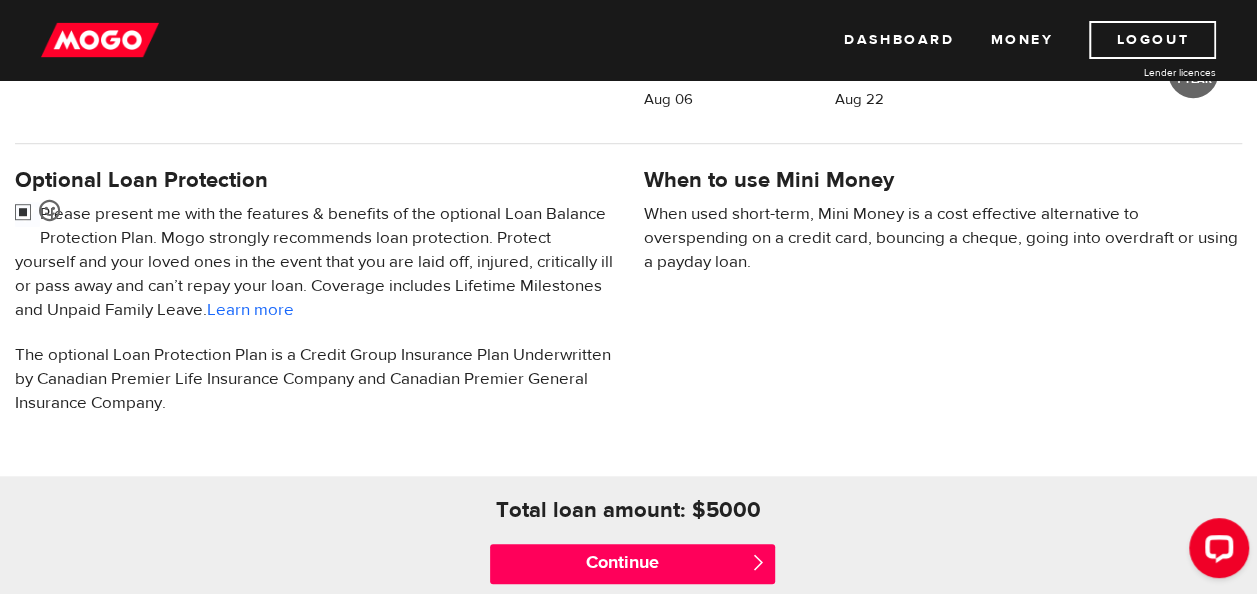 click at bounding box center [27, 214] 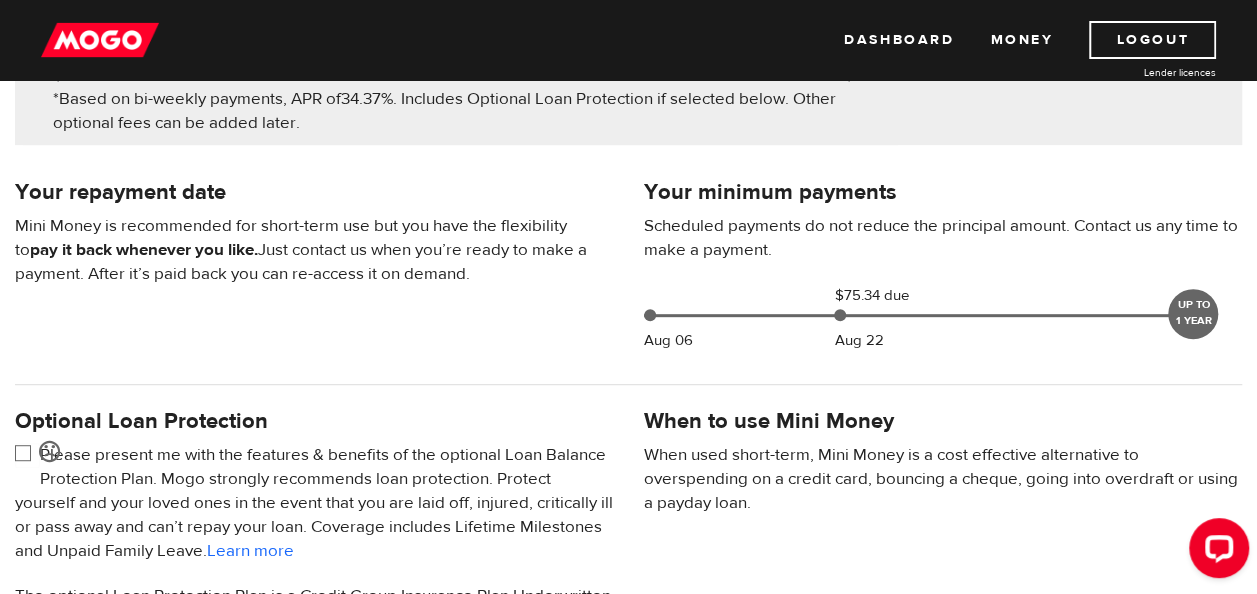 scroll, scrollTop: 361, scrollLeft: 0, axis: vertical 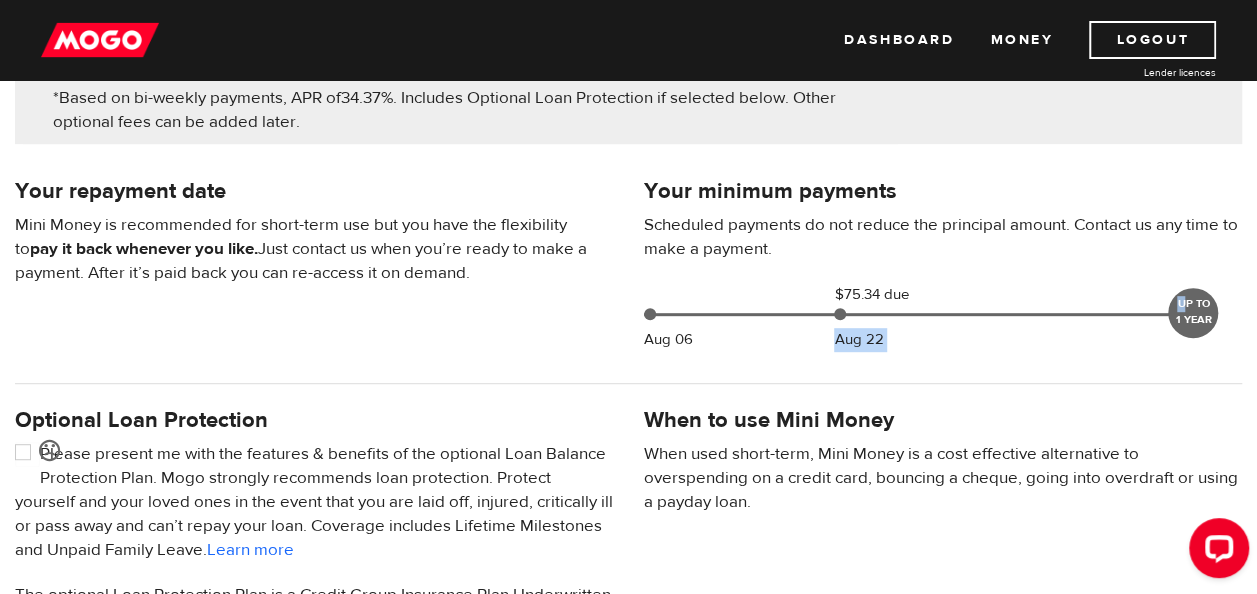 drag, startPoint x: 1182, startPoint y: 300, endPoint x: 972, endPoint y: 350, distance: 215.87033 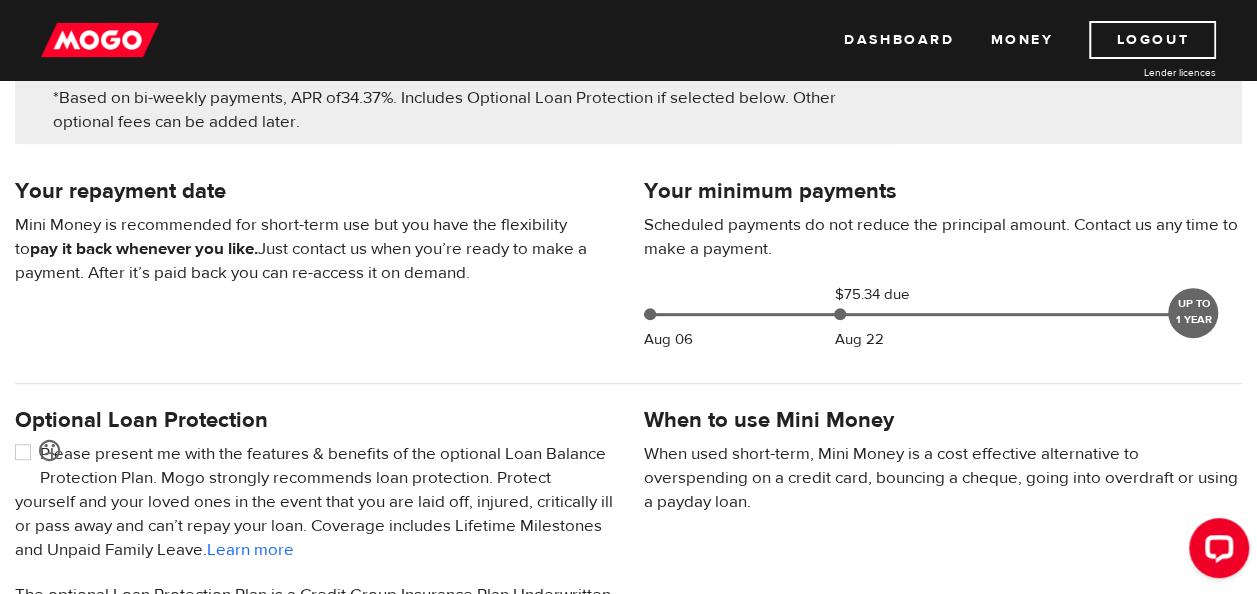 click on "Your minimum payments Scheduled payments do not reduce the principal amount. Contact us any time to make a payment. Aug 06 $75.34 due Aug 22 UP TO  1 YEAR  Your repayment date Mini Money is recommended for short-term use but you have the flexibility to  pay it back whenever you like.  Just  contact us when you’re ready to make a payment. After it’s paid back you can re-access it on demand." at bounding box center (628, 268) 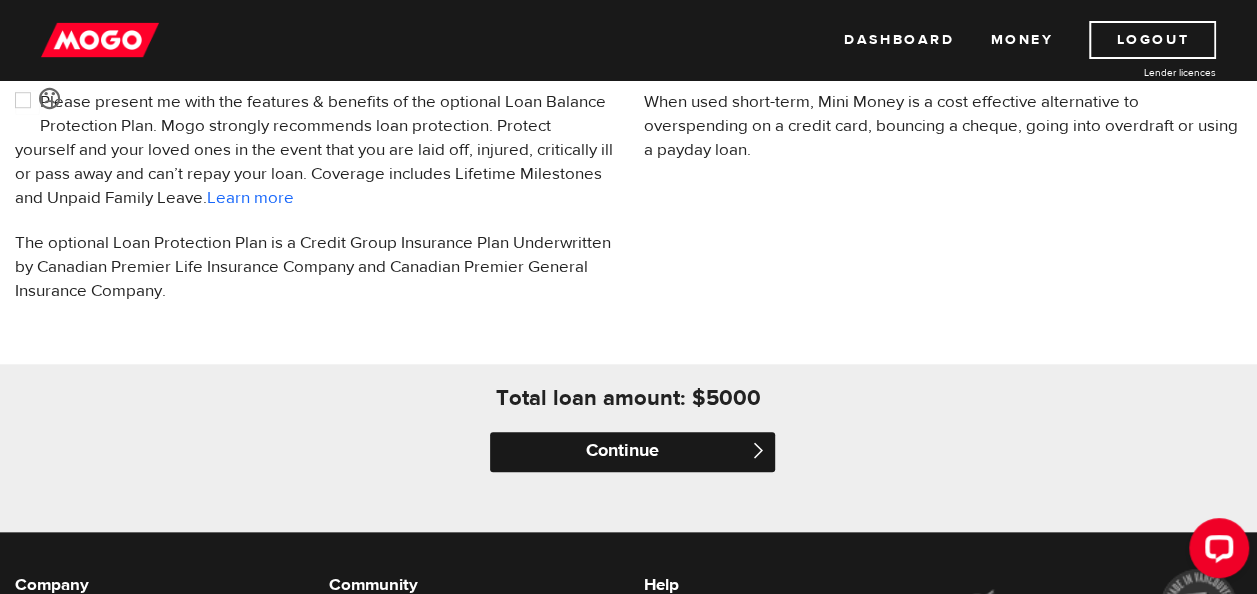 click on "Continue" at bounding box center (632, 452) 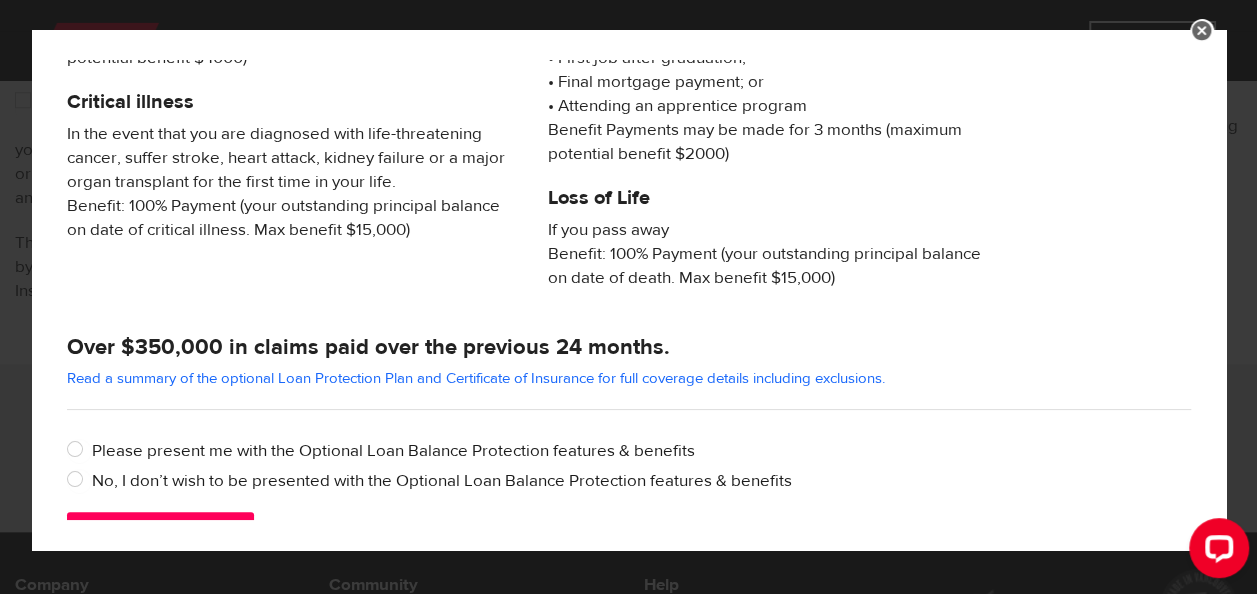 scroll, scrollTop: 501, scrollLeft: 0, axis: vertical 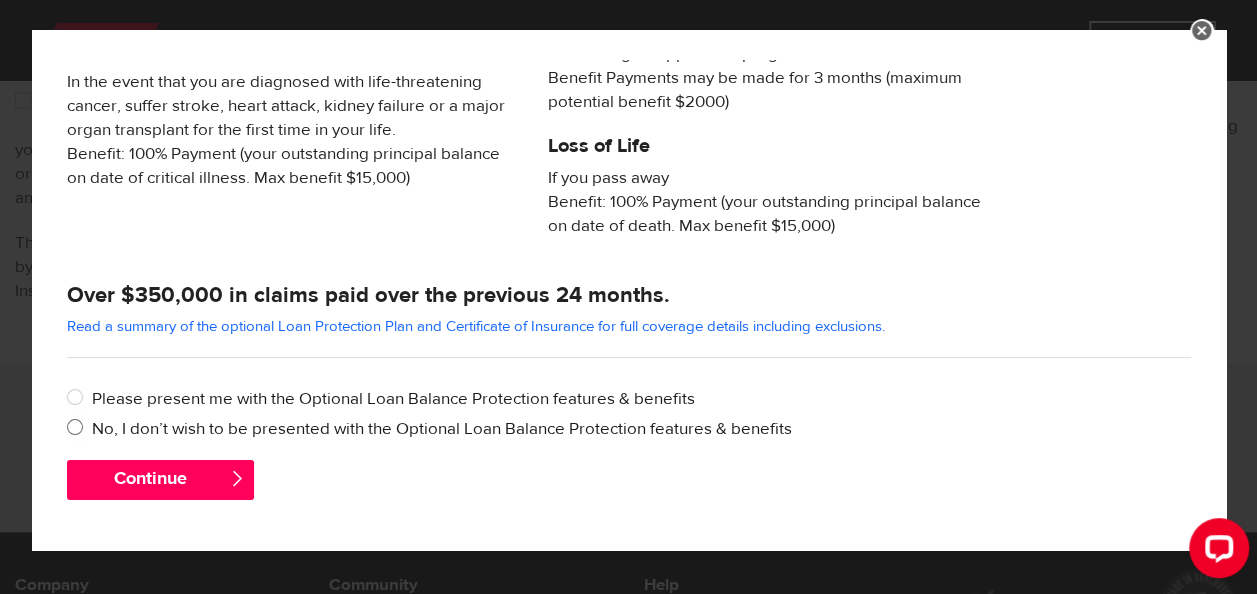 click on "No, I don’t wish to be presented with the Optional Loan Balance Protection features & benefits" at bounding box center (641, 429) 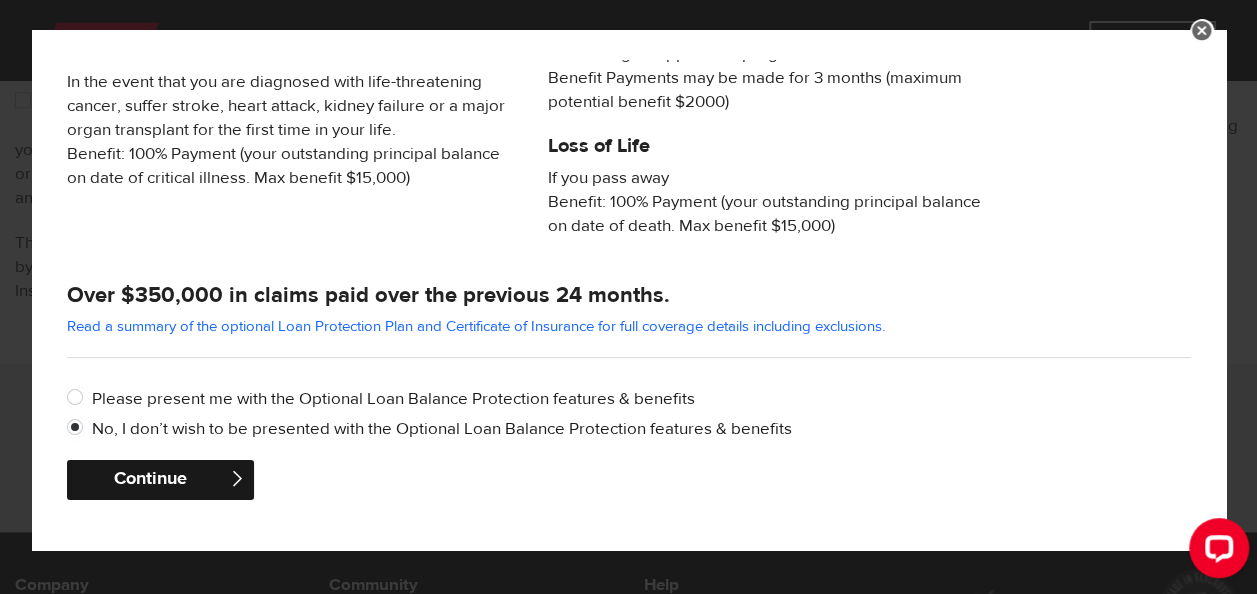 click on "Continue" at bounding box center (160, 480) 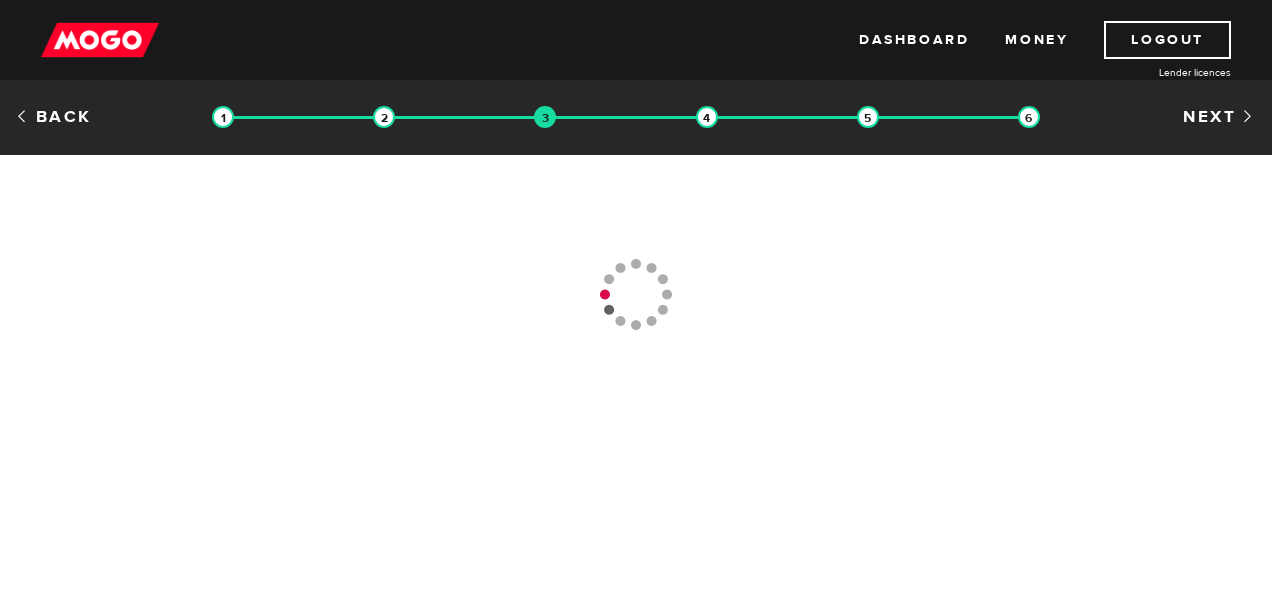 scroll, scrollTop: 0, scrollLeft: 0, axis: both 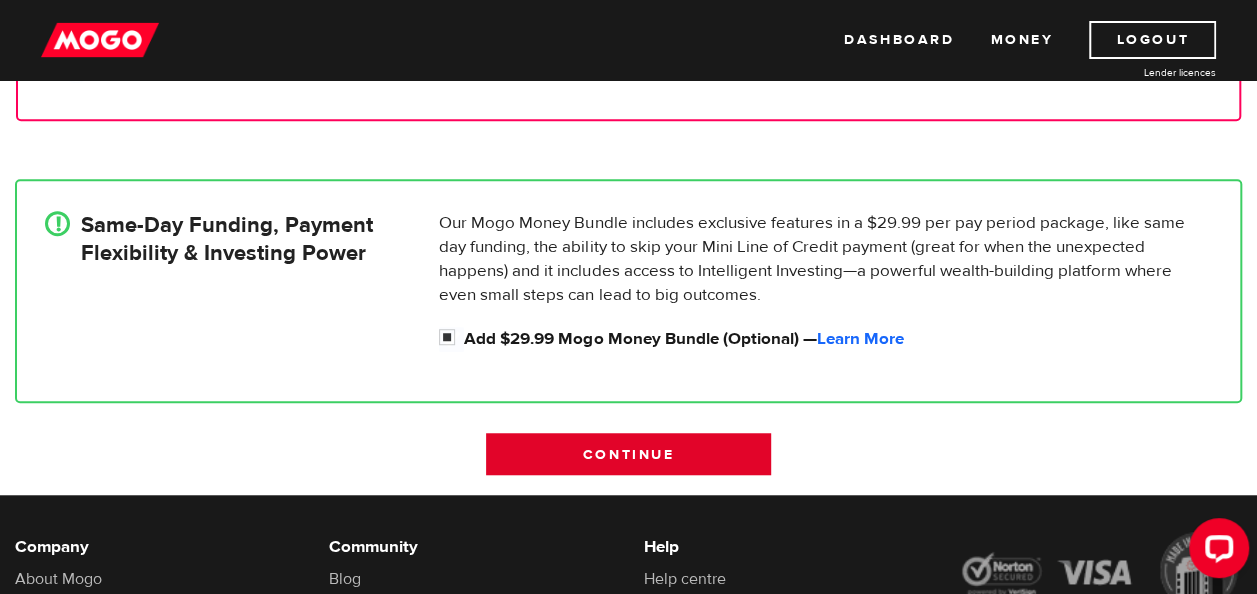 click on "Continue" at bounding box center (628, 454) 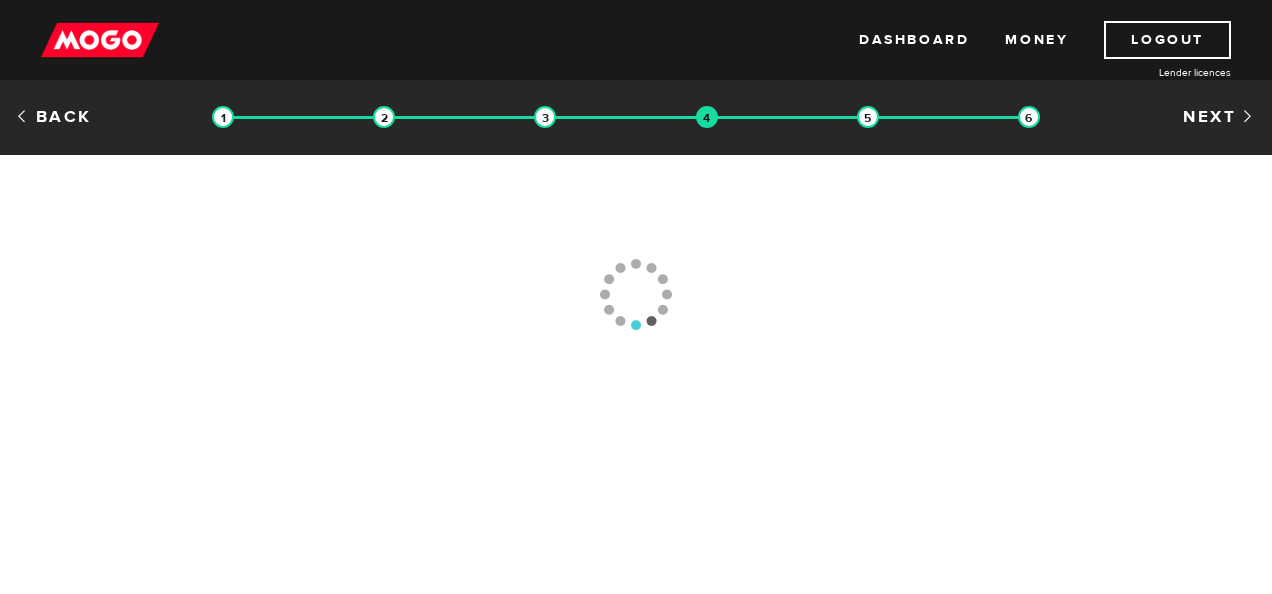 scroll, scrollTop: 0, scrollLeft: 0, axis: both 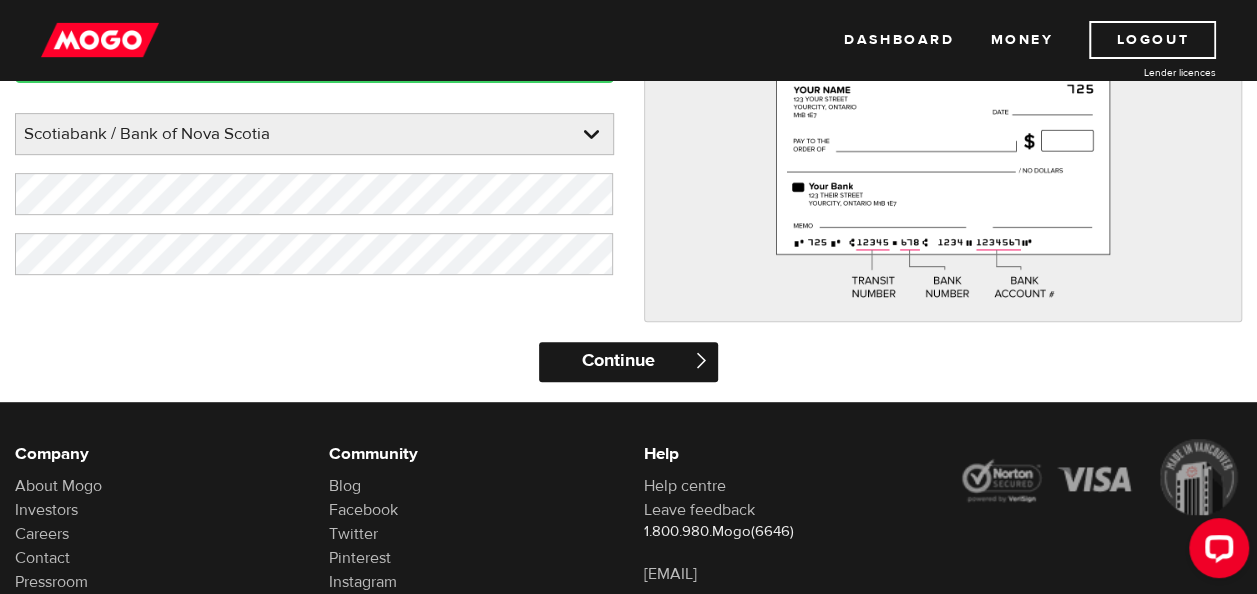 click on "Continue" at bounding box center (629, 362) 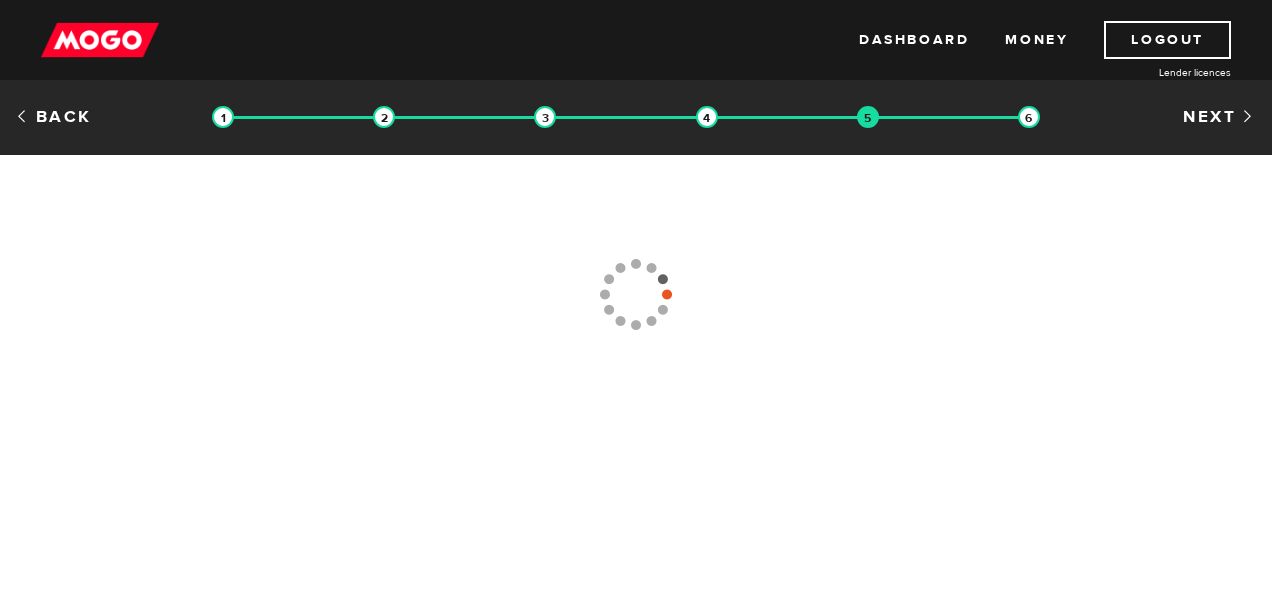 scroll, scrollTop: 0, scrollLeft: 0, axis: both 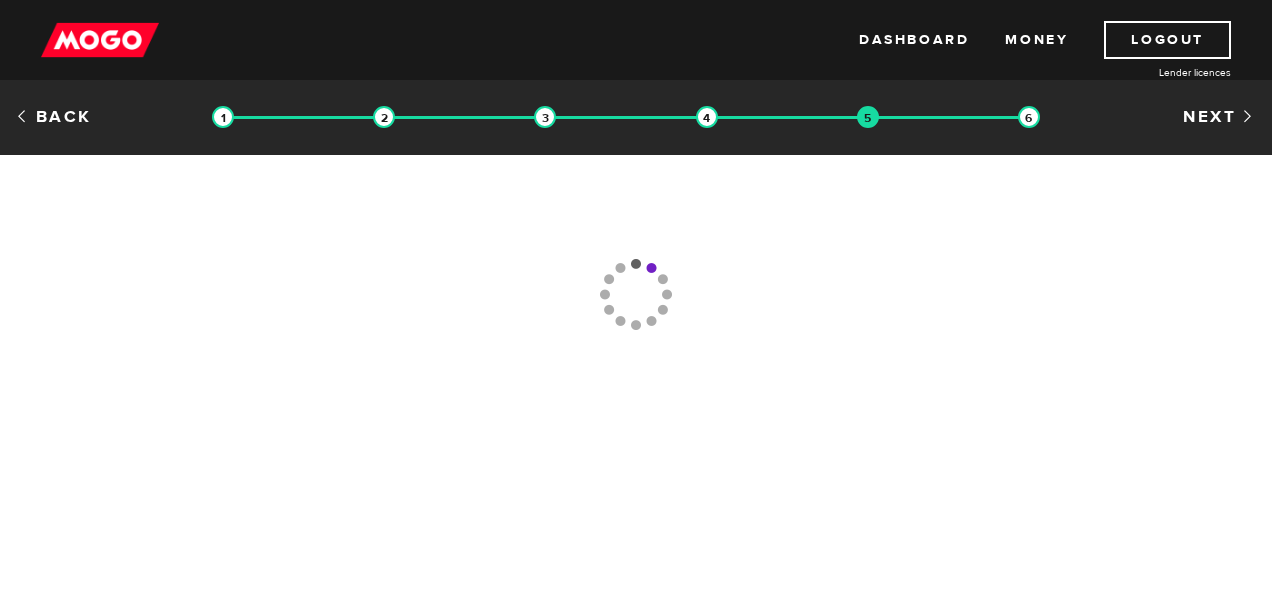 type on "(437) 577-7500" 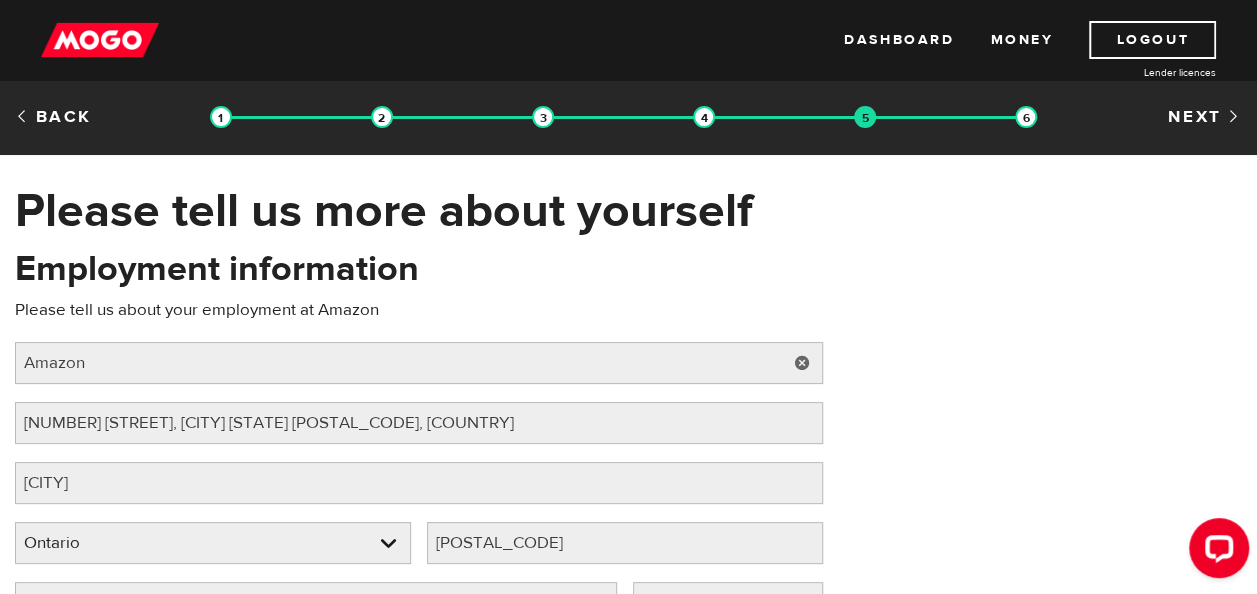 scroll, scrollTop: 0, scrollLeft: 0, axis: both 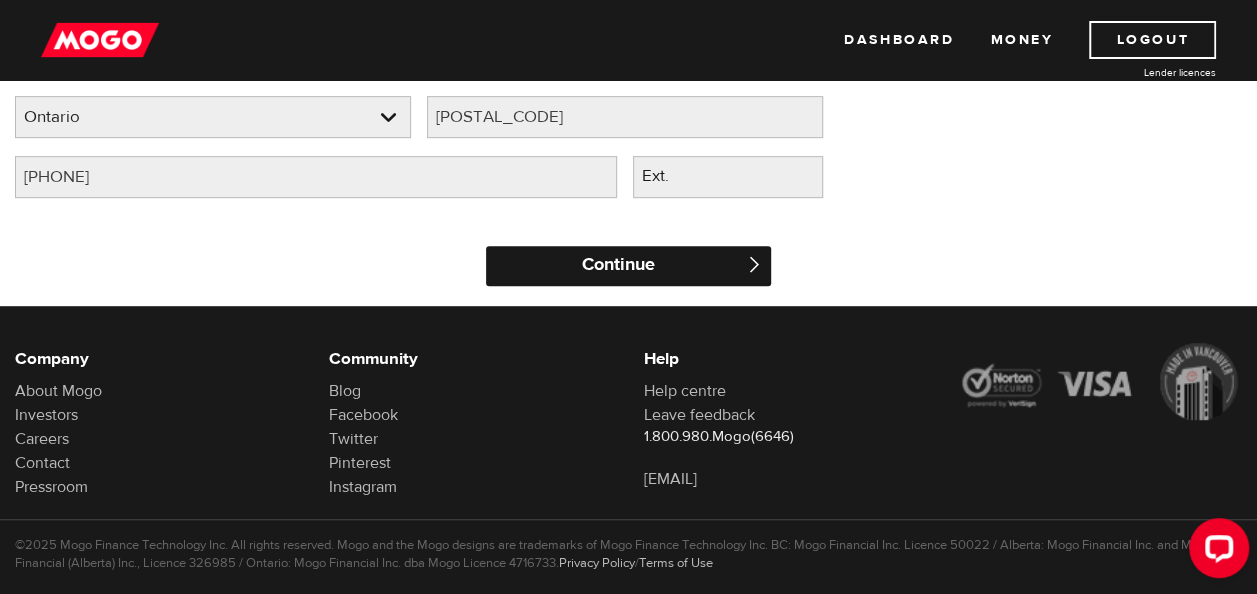 click on "Continue" at bounding box center (628, 266) 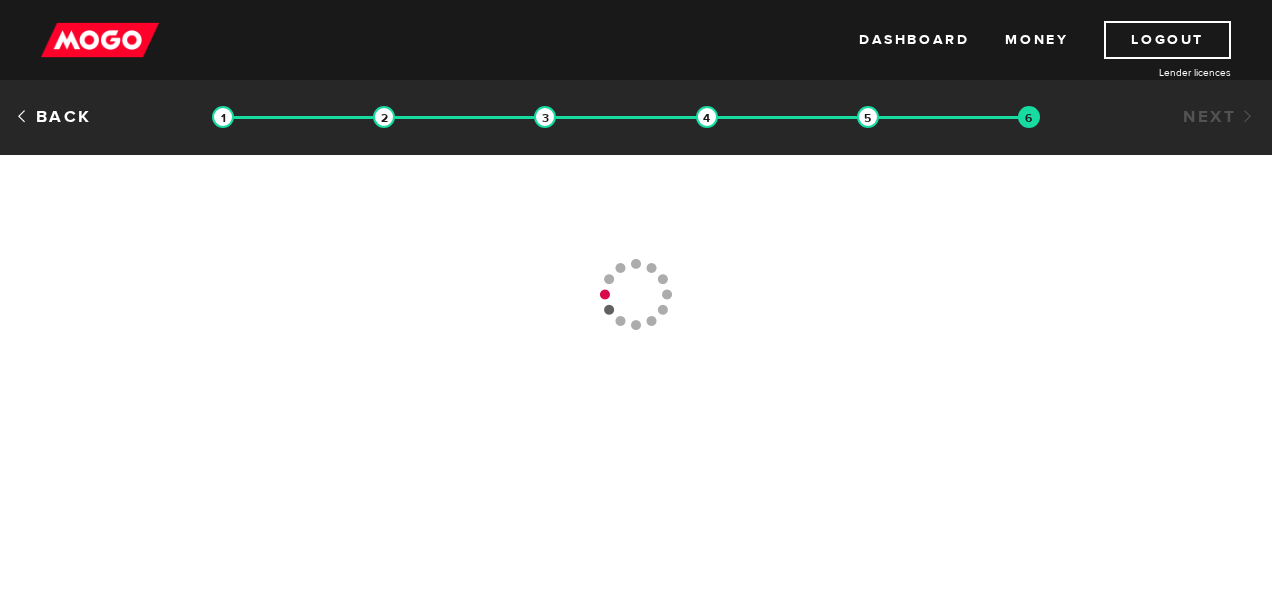 scroll, scrollTop: 0, scrollLeft: 0, axis: both 